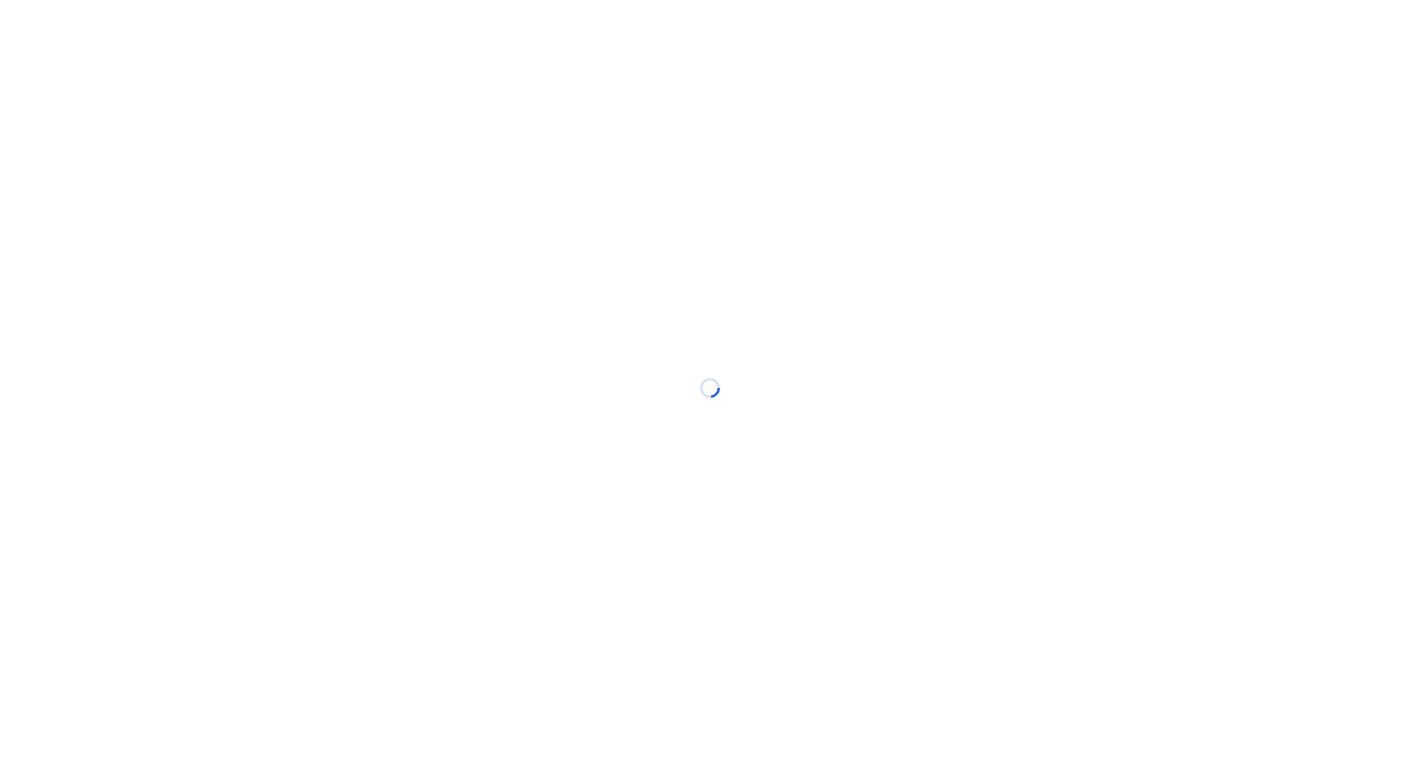 scroll, scrollTop: 0, scrollLeft: 0, axis: both 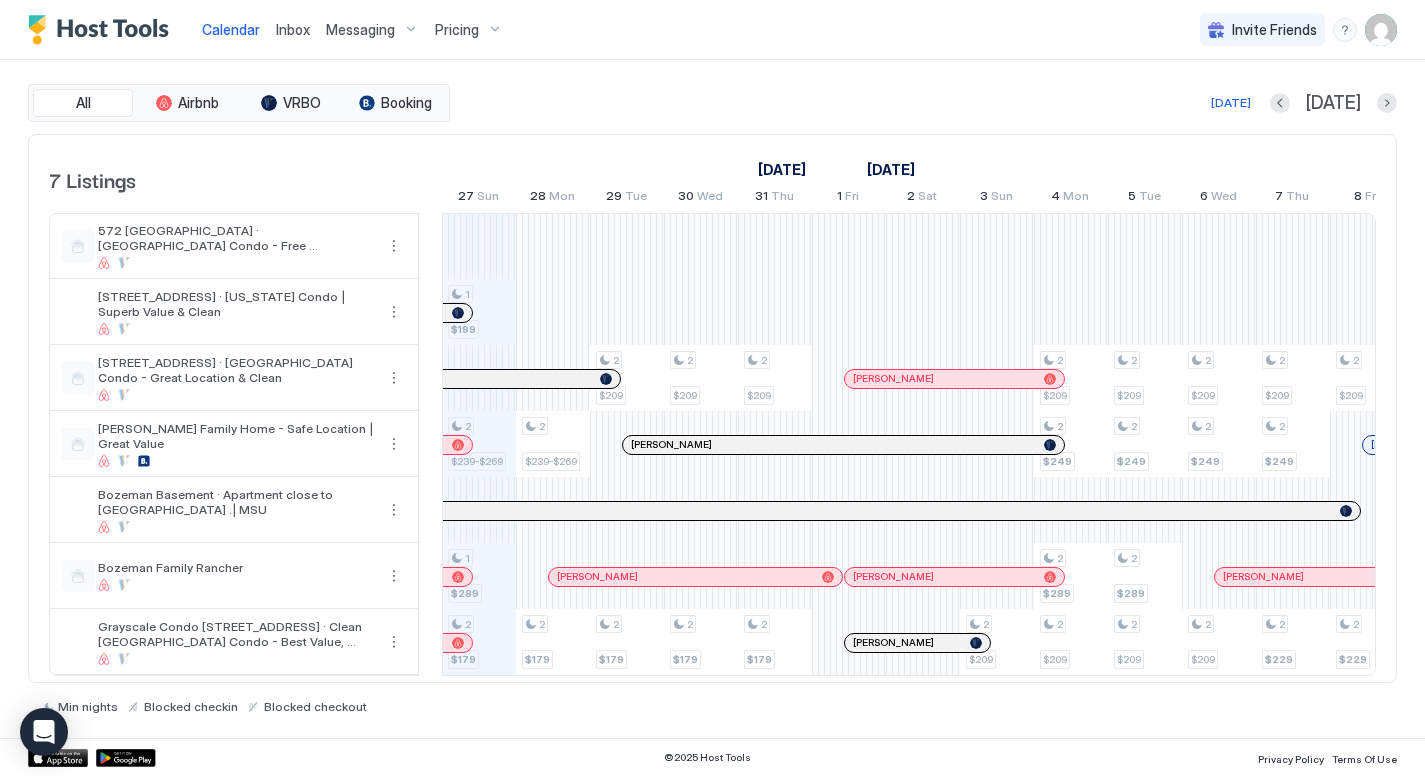 click on "Messaging" at bounding box center [372, 30] 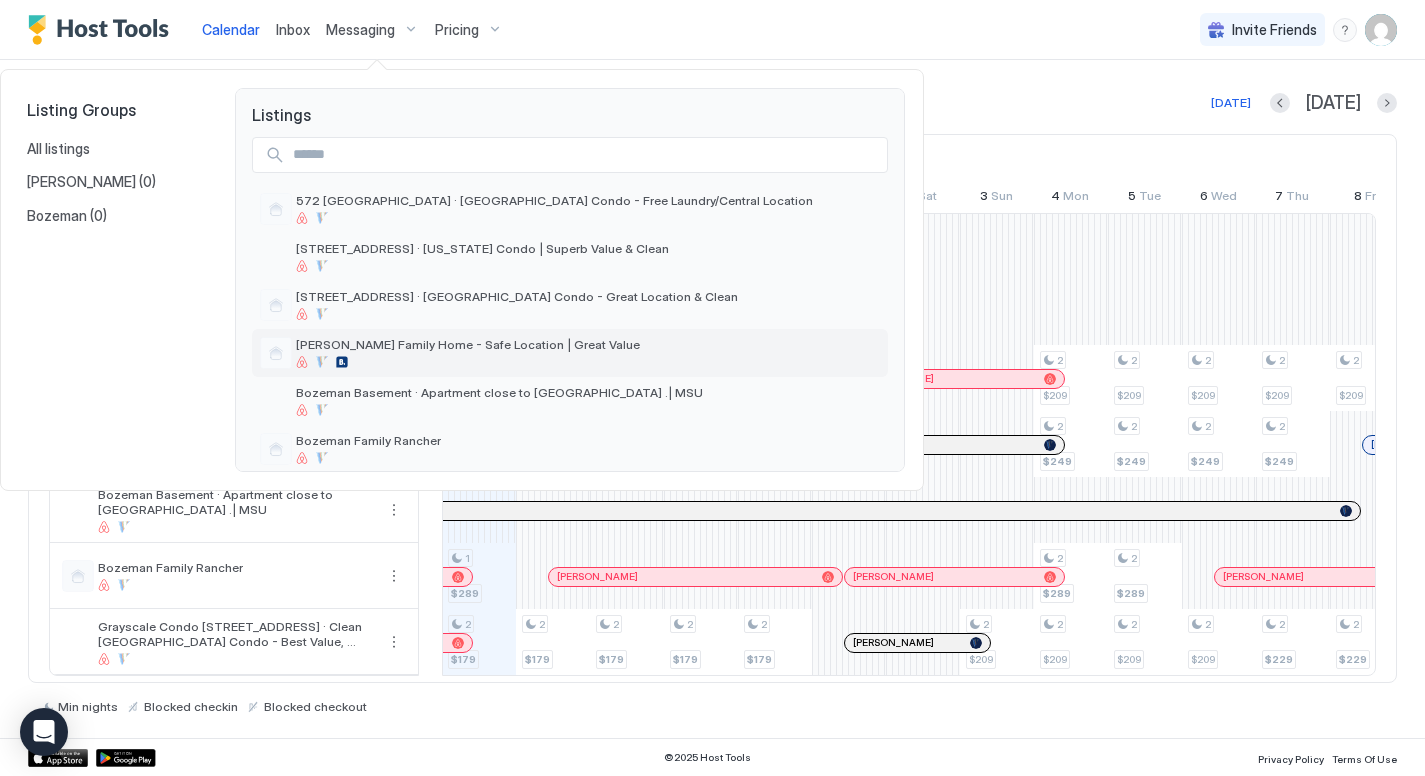 scroll, scrollTop: 17, scrollLeft: 0, axis: vertical 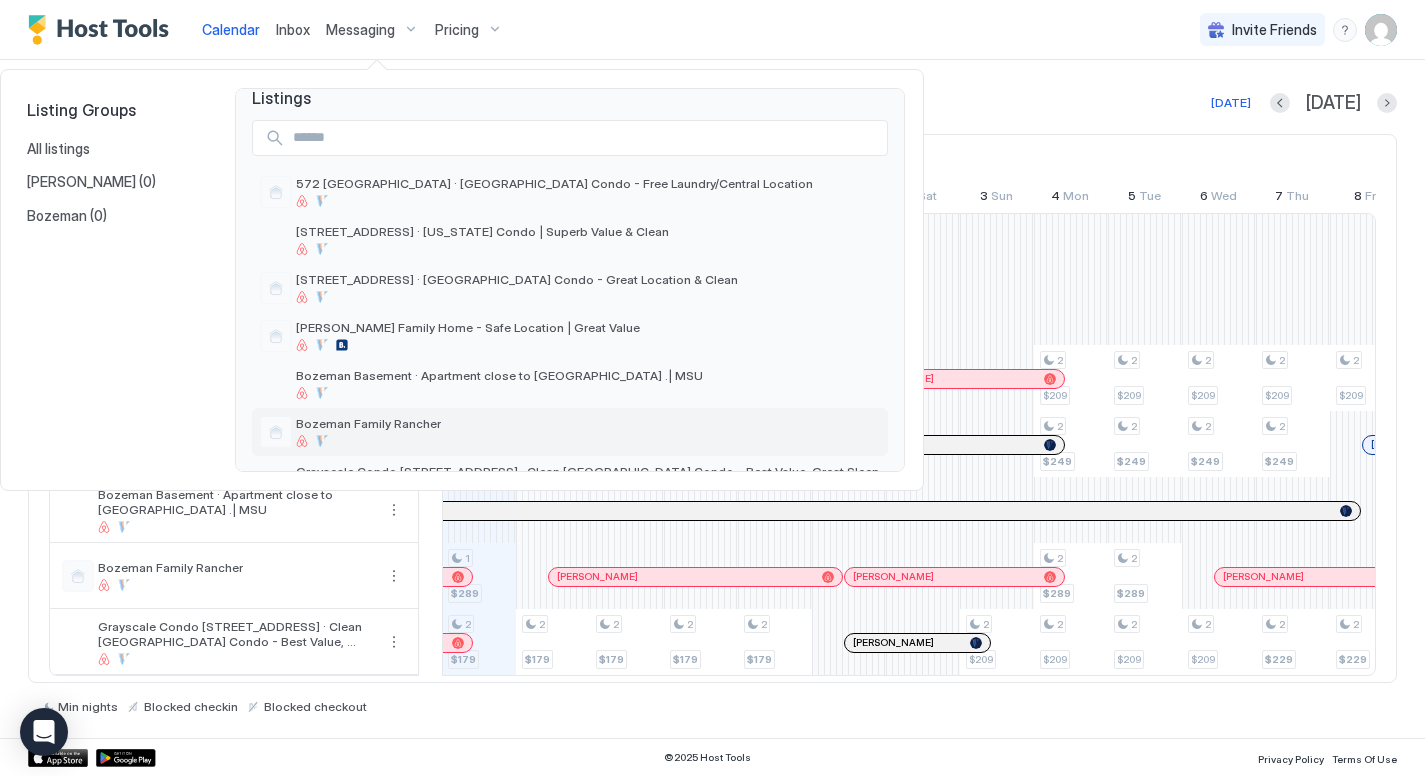 click on "Bozeman Family Rancher" at bounding box center [570, 432] 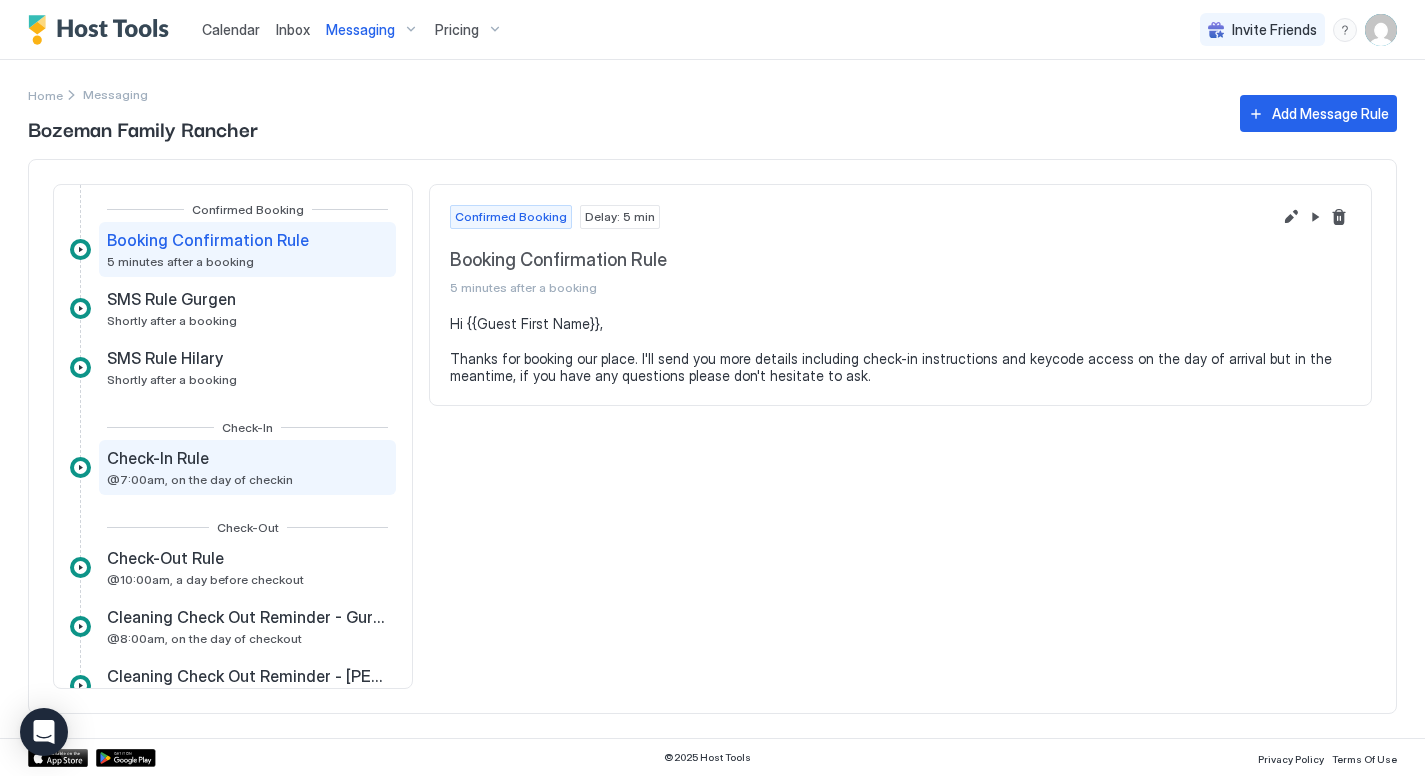 click on "Check-In Rule" at bounding box center (200, 458) 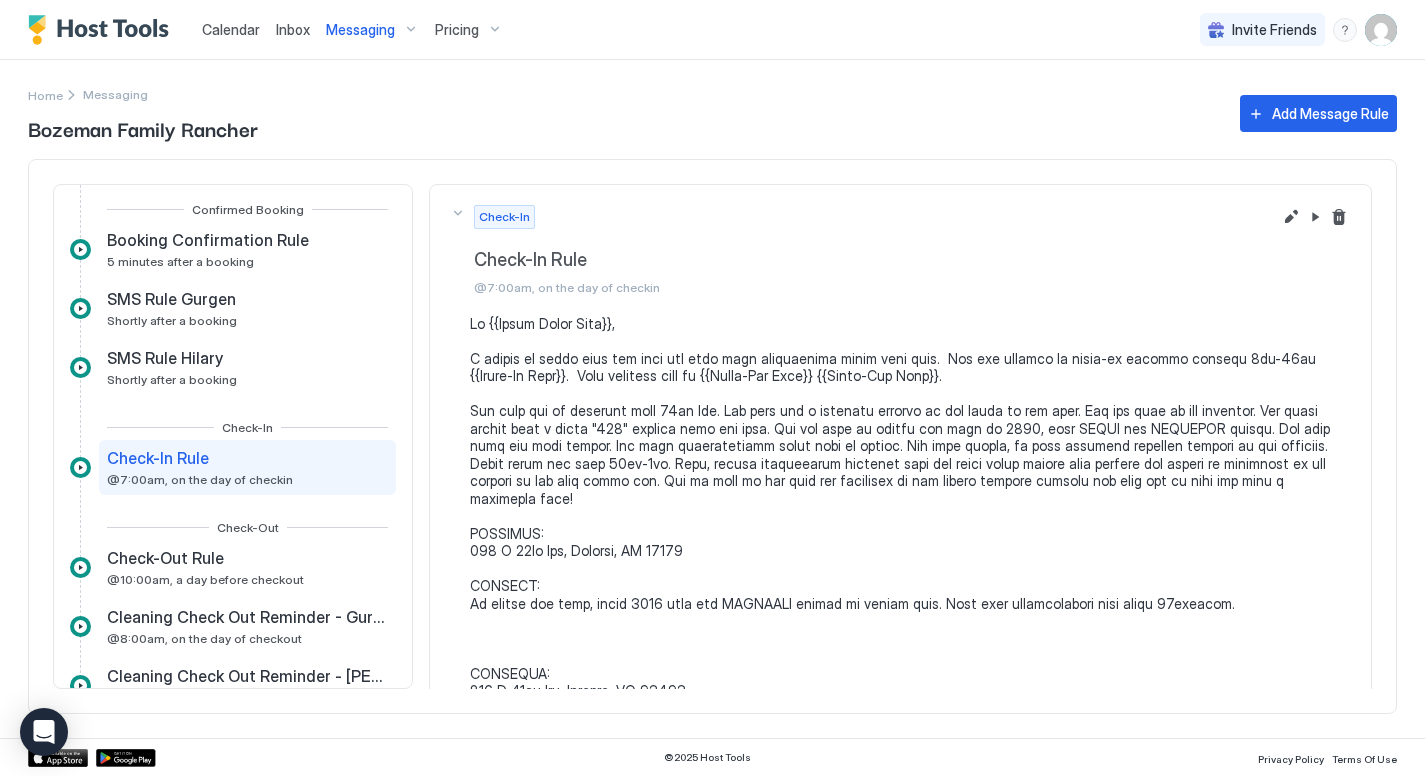 click on "Calendar" at bounding box center (231, 29) 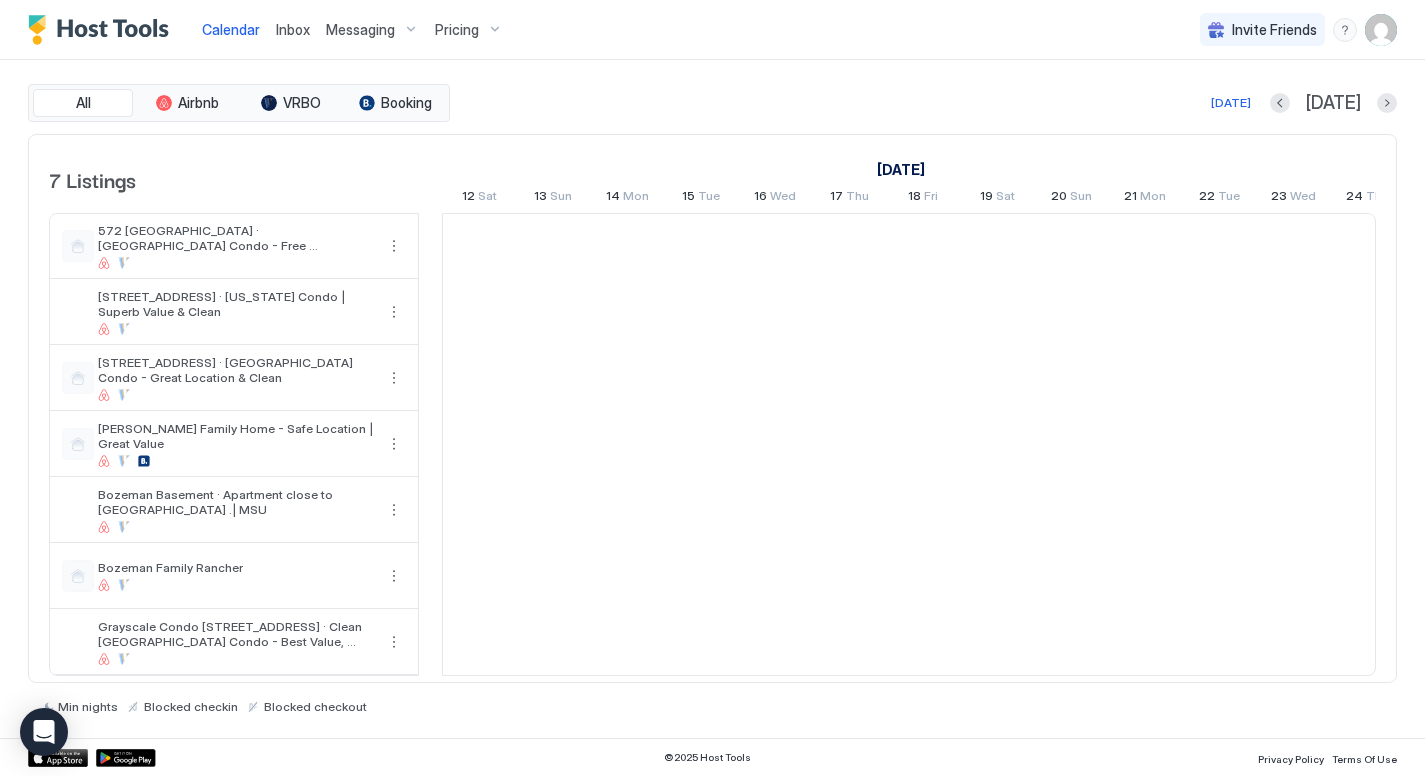 scroll, scrollTop: 0, scrollLeft: 1111, axis: horizontal 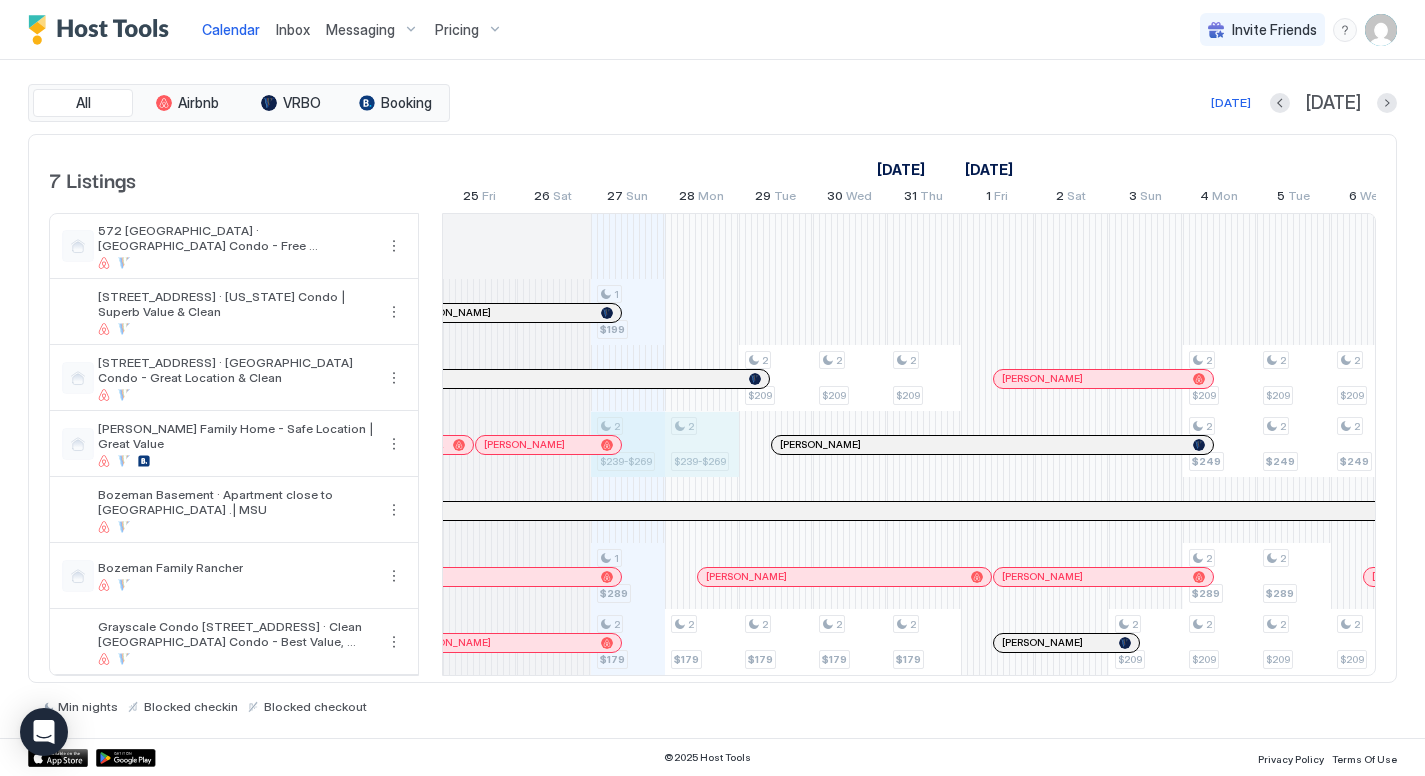 drag, startPoint x: 644, startPoint y: 444, endPoint x: 667, endPoint y: 444, distance: 23 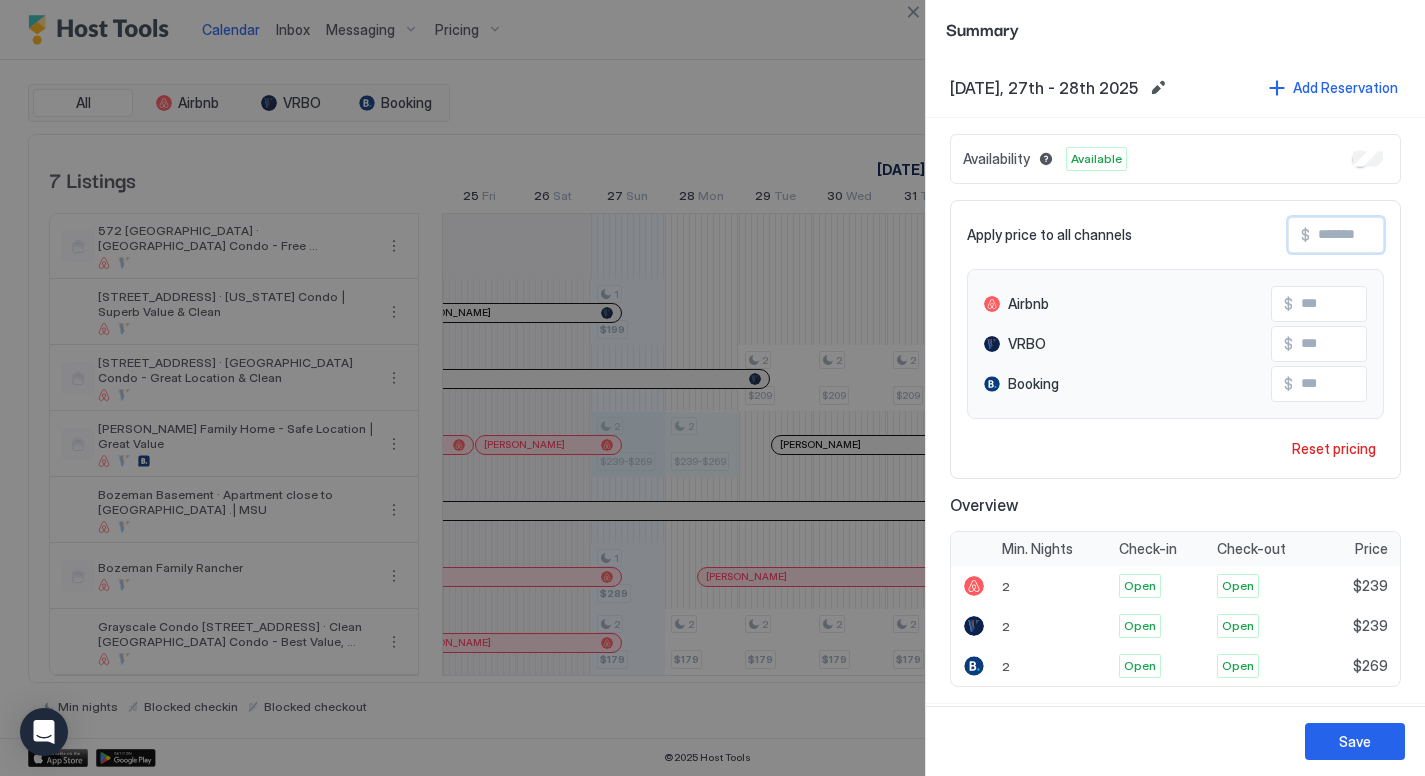 click at bounding box center (1390, 235) 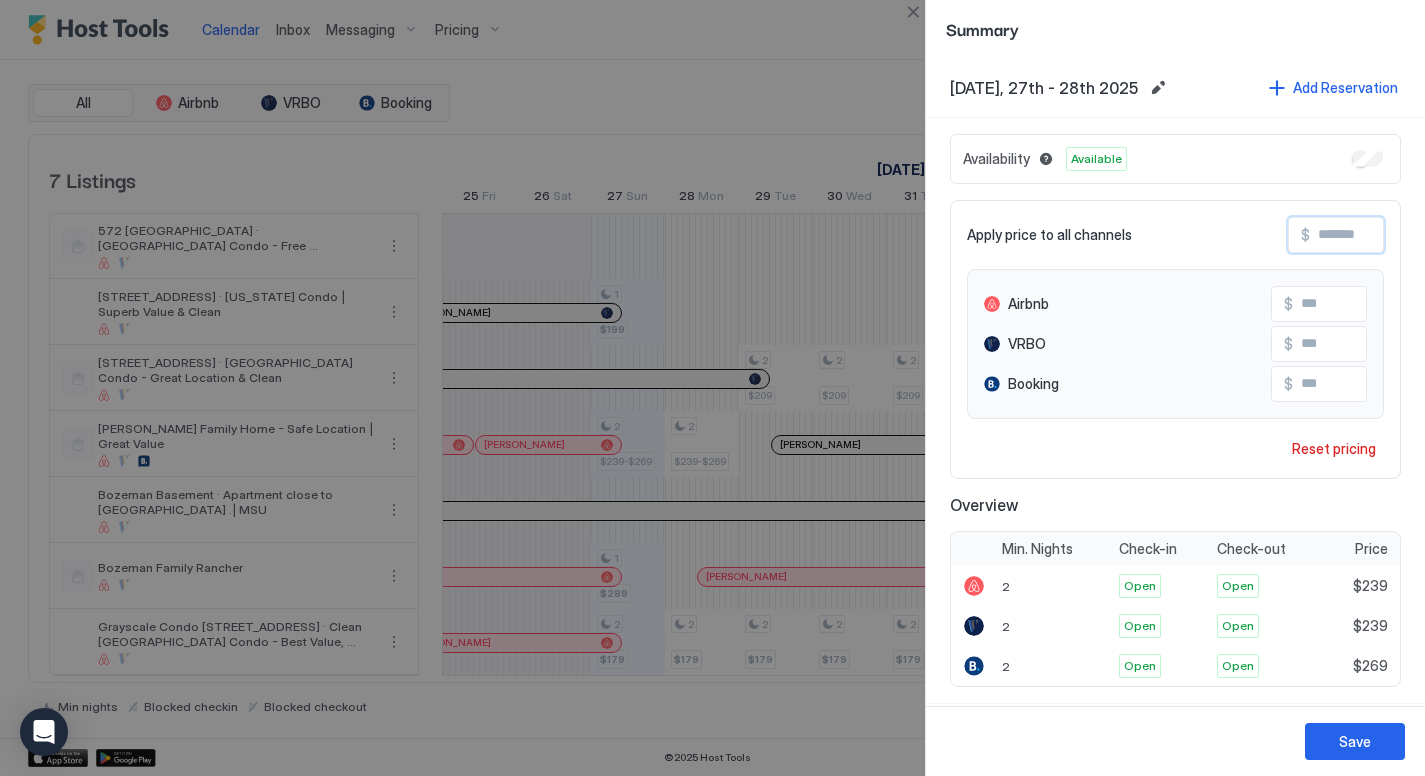 type on "*" 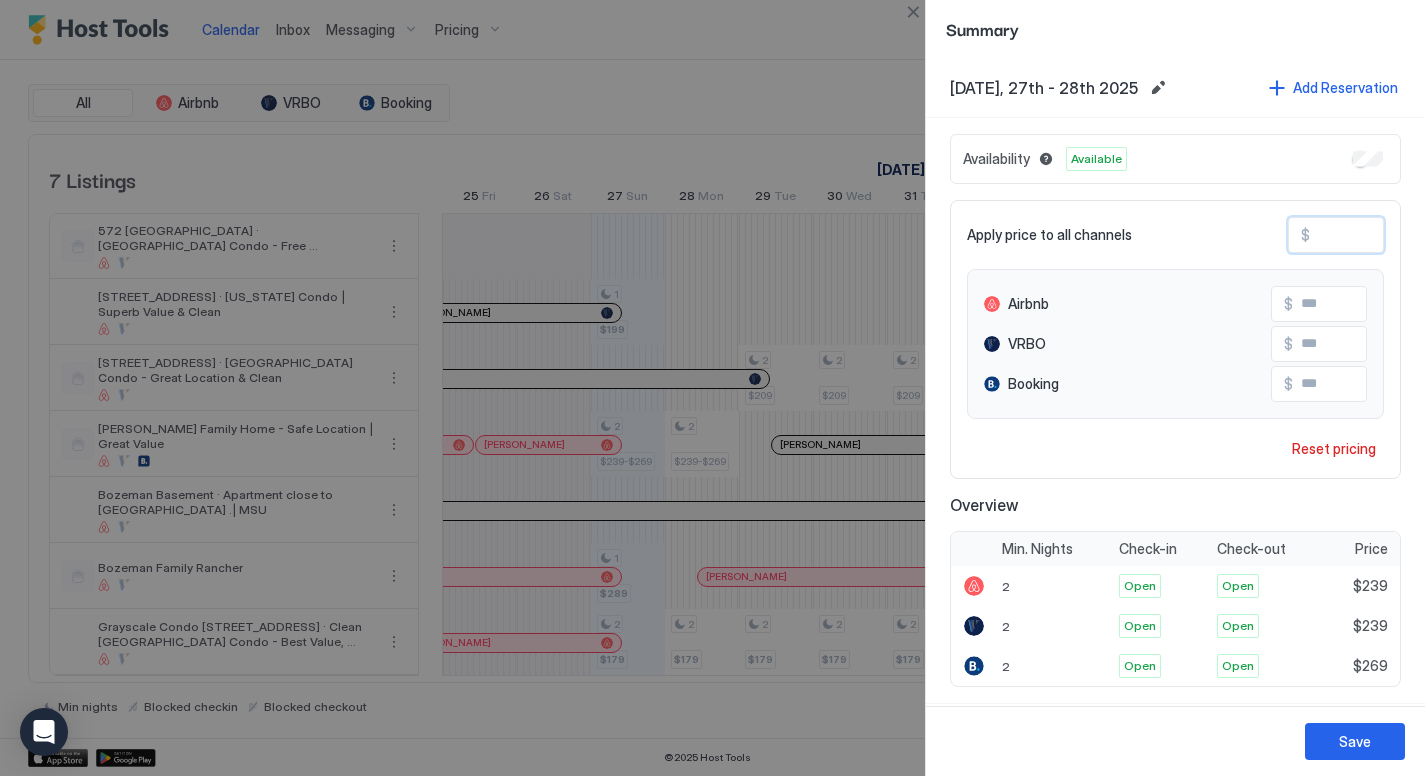 type on "**" 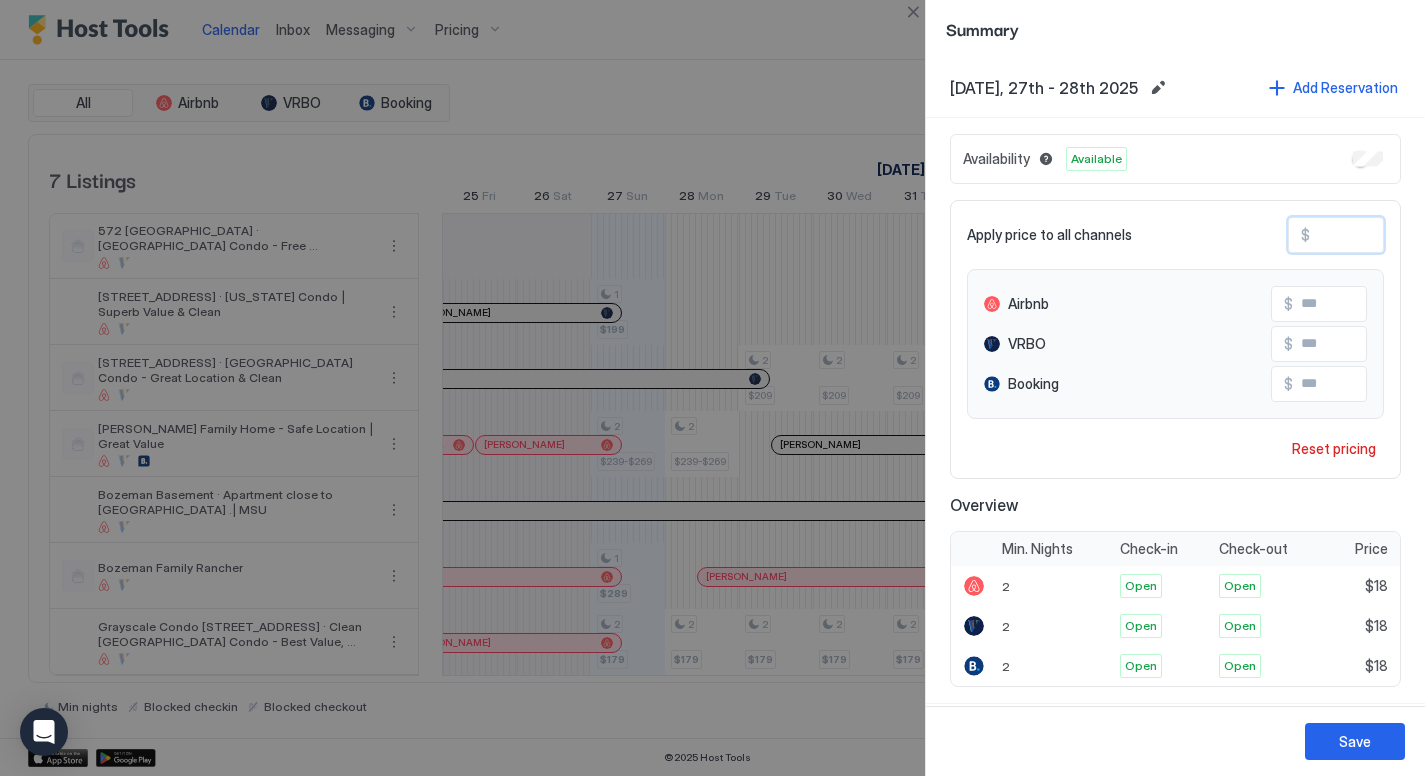 type on "***" 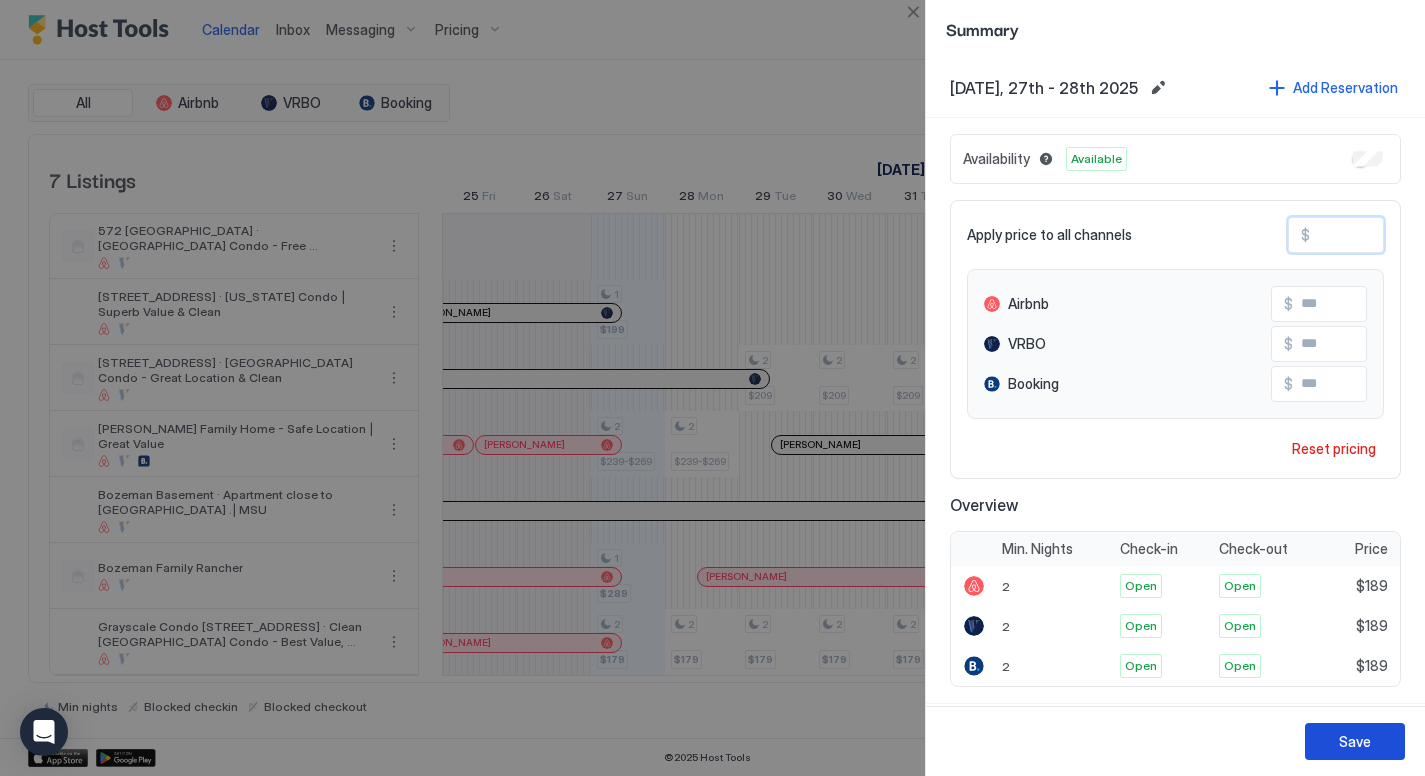 type on "***" 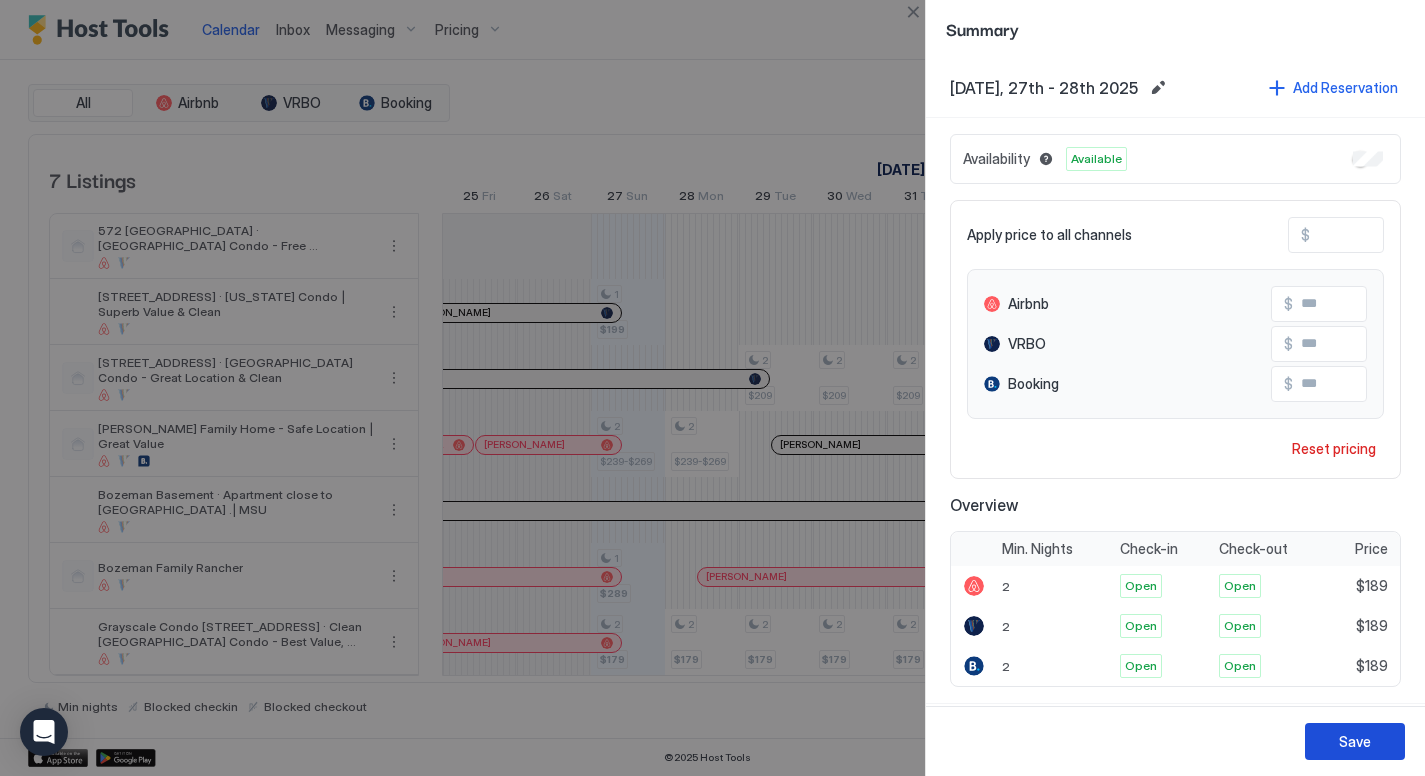 click on "Save" at bounding box center [1355, 741] 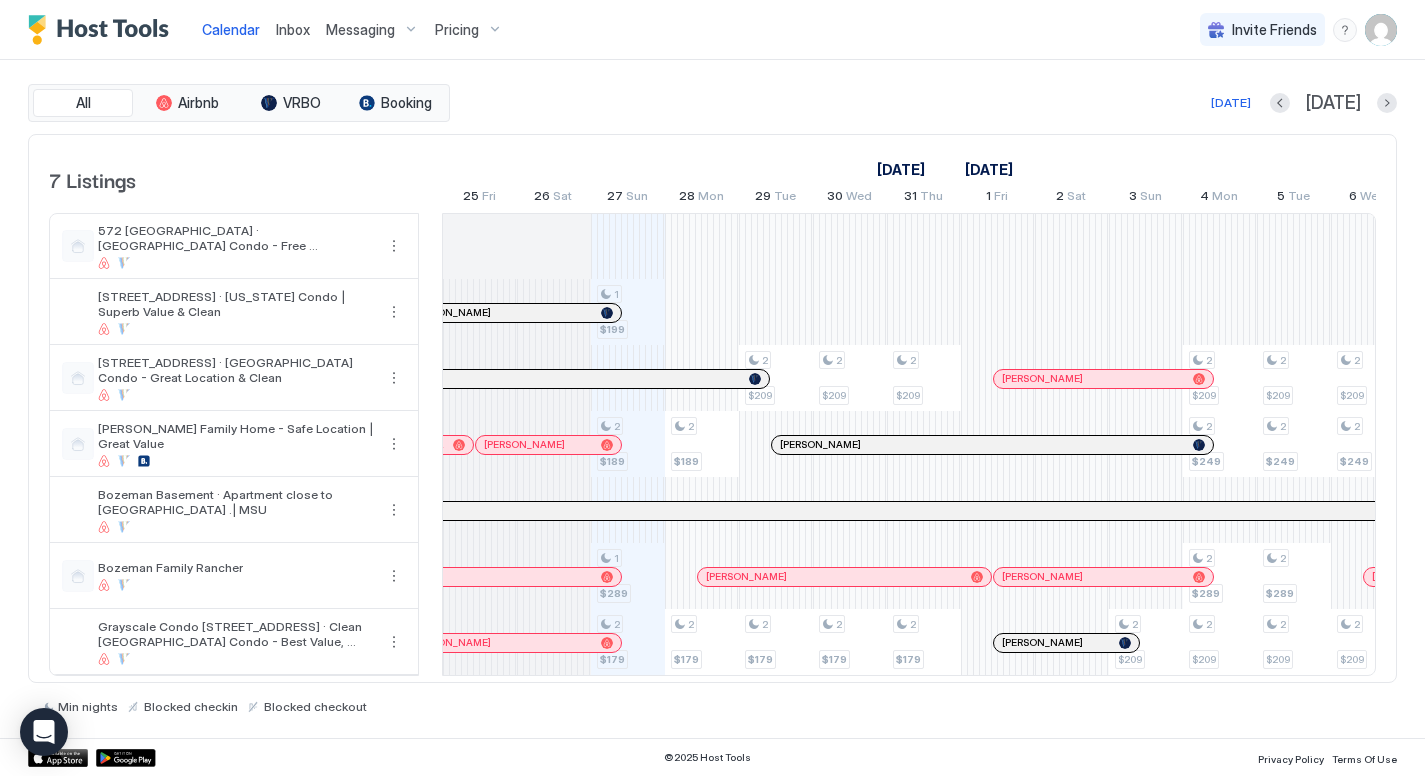 click on "Pricing" at bounding box center [469, 30] 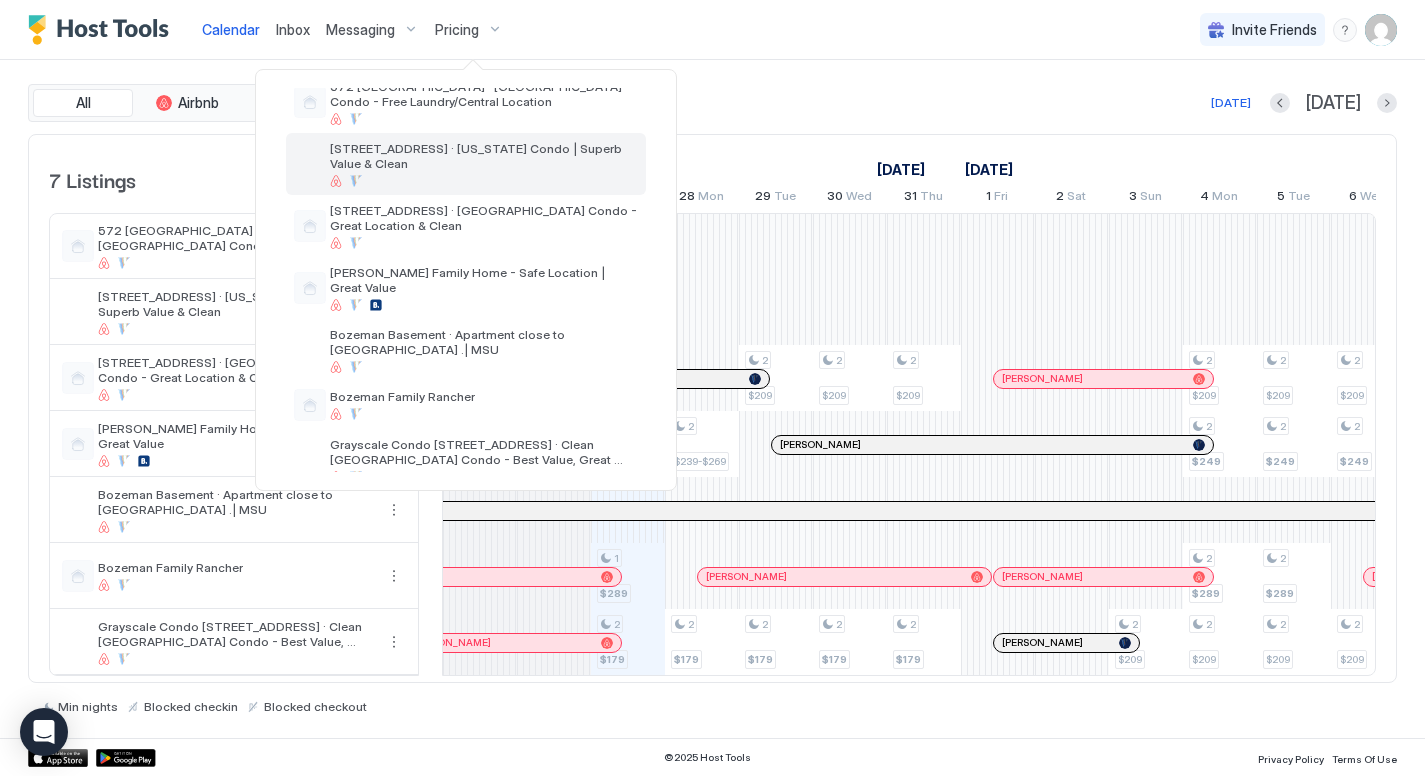 scroll, scrollTop: 110, scrollLeft: 0, axis: vertical 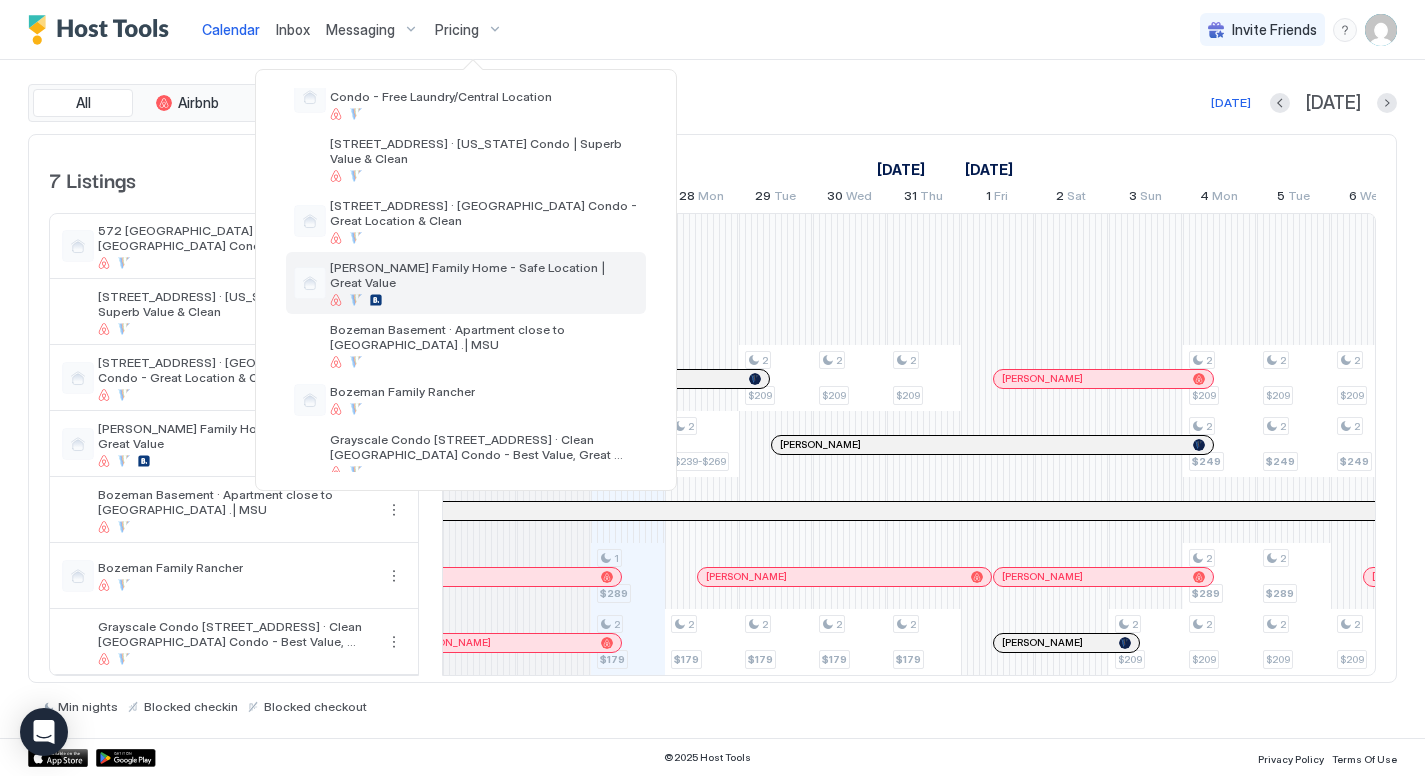 click on "[PERSON_NAME] Family Home - Safe Location | Great Value" at bounding box center [484, 275] 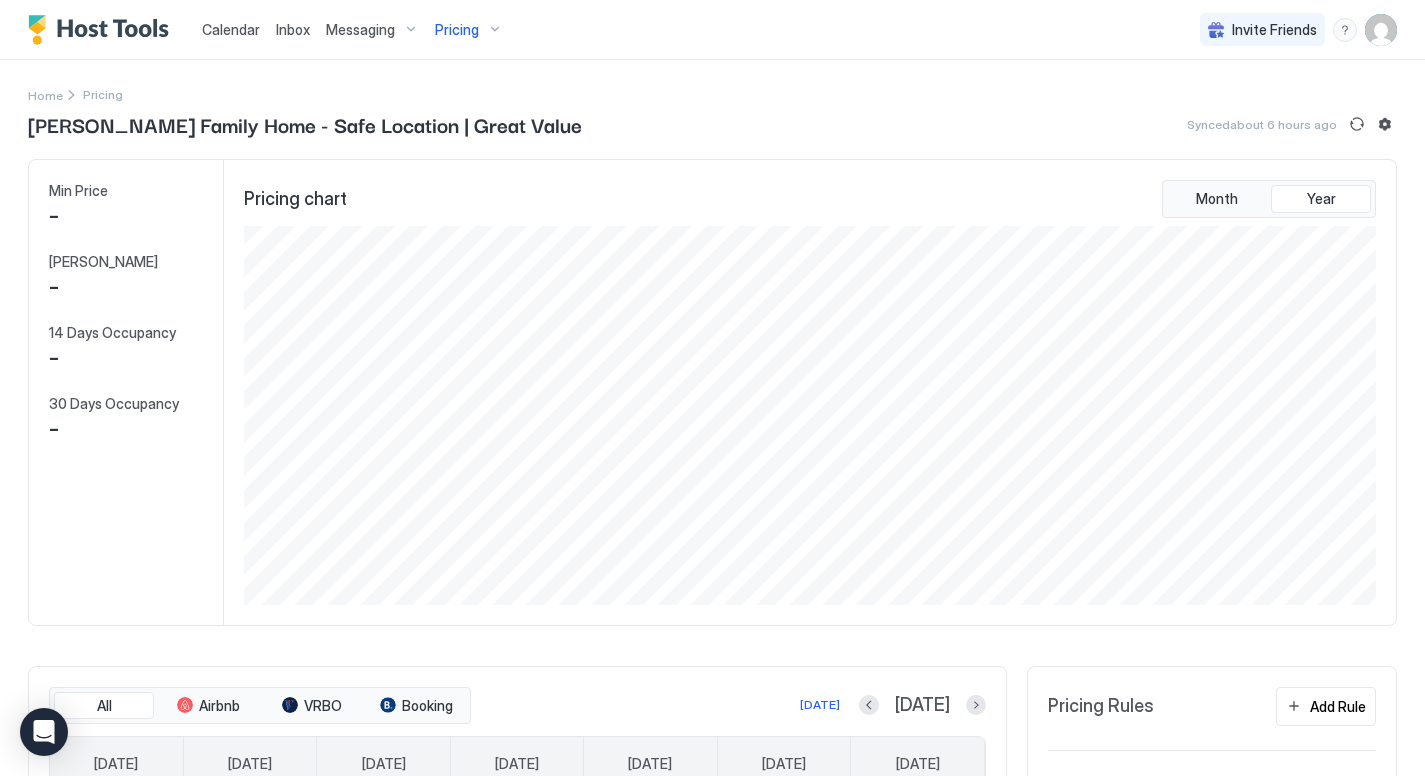 scroll, scrollTop: 999621, scrollLeft: 998863, axis: both 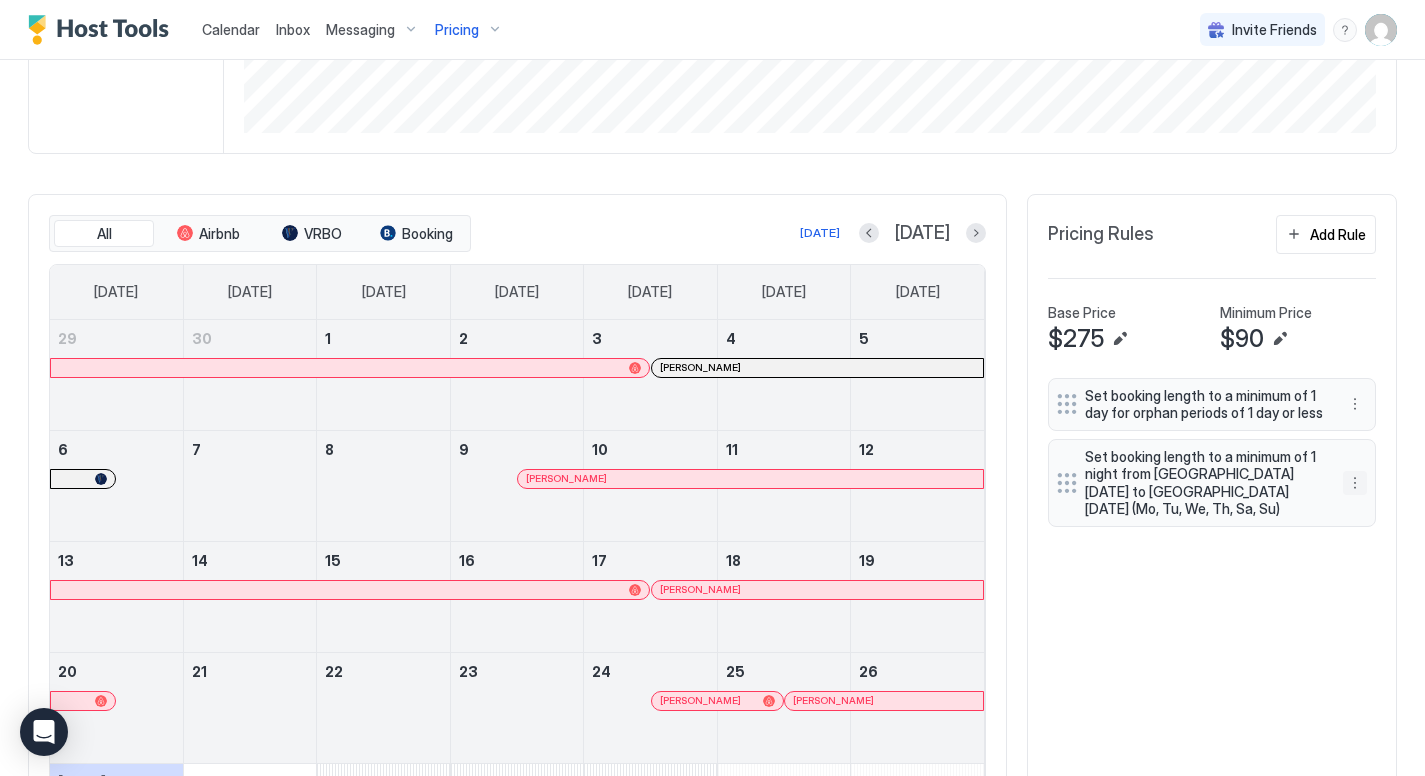 click at bounding box center [1355, 483] 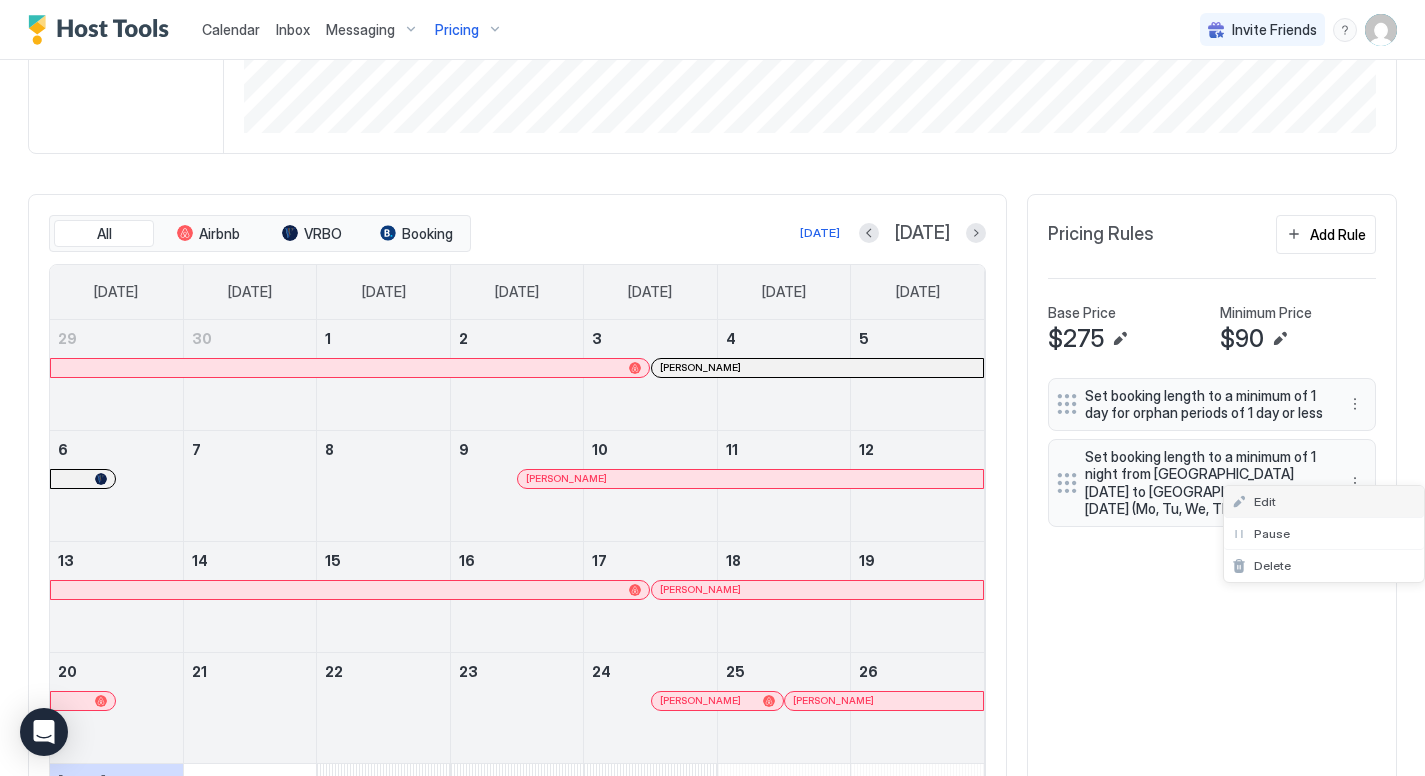 click on "Edit" at bounding box center [1265, 501] 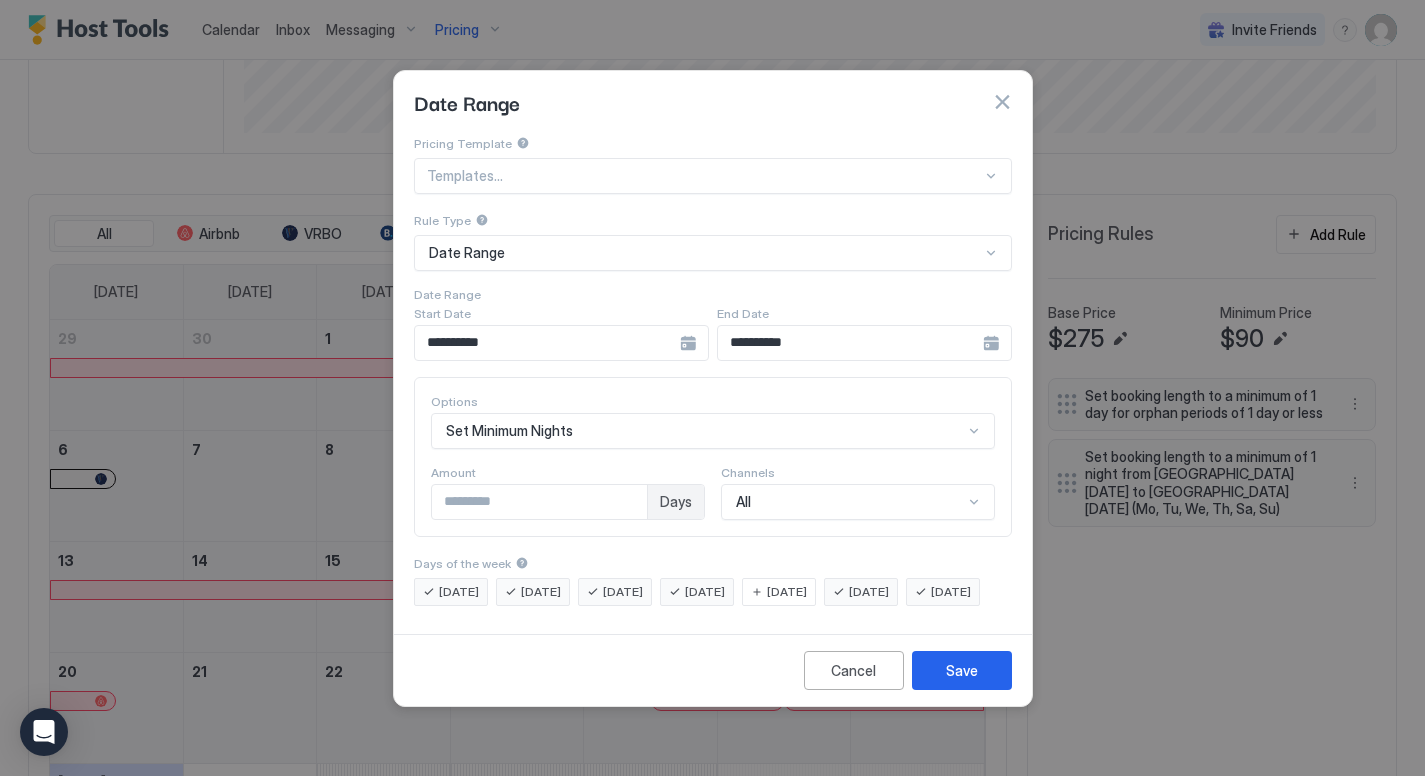 click on "**********" at bounding box center (547, 343) 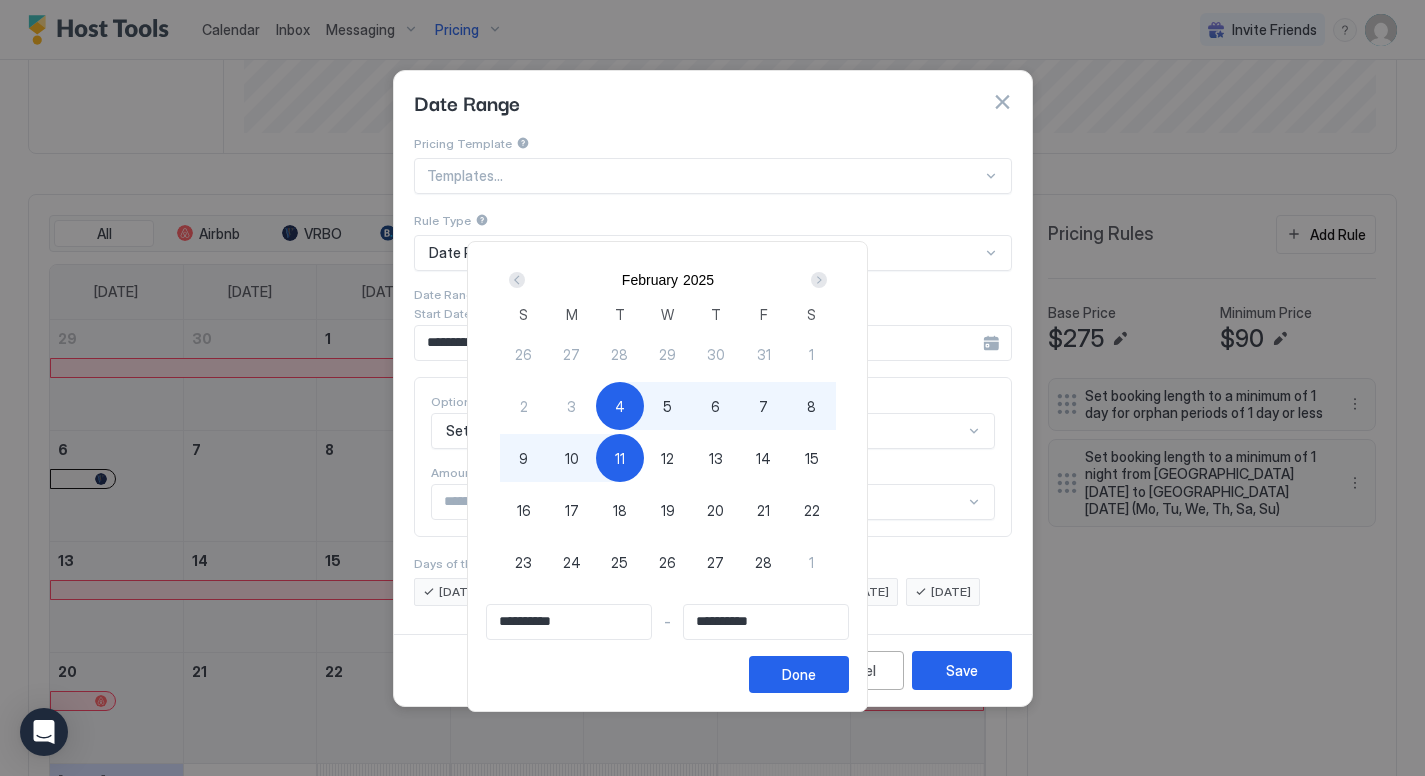 click at bounding box center (819, 280) 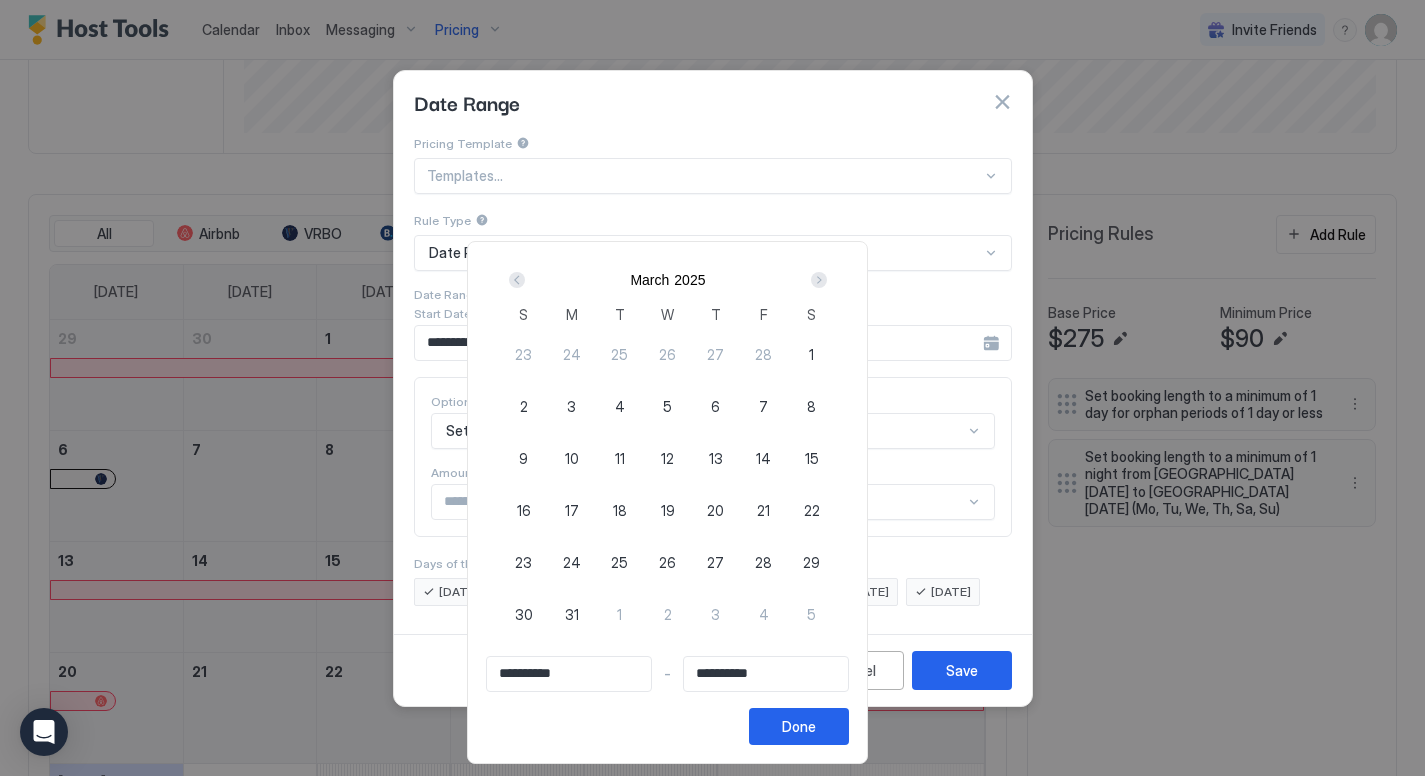 click at bounding box center (819, 280) 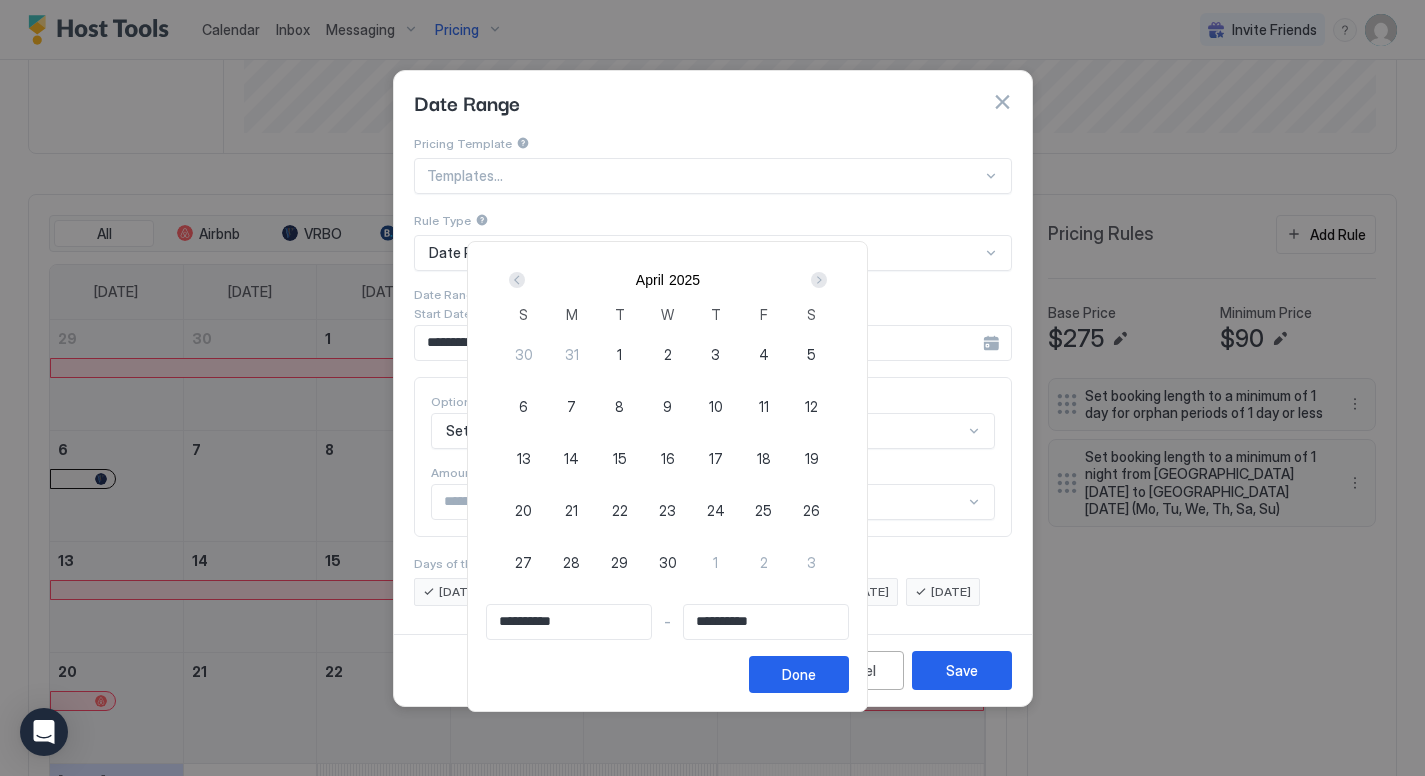 click at bounding box center (819, 280) 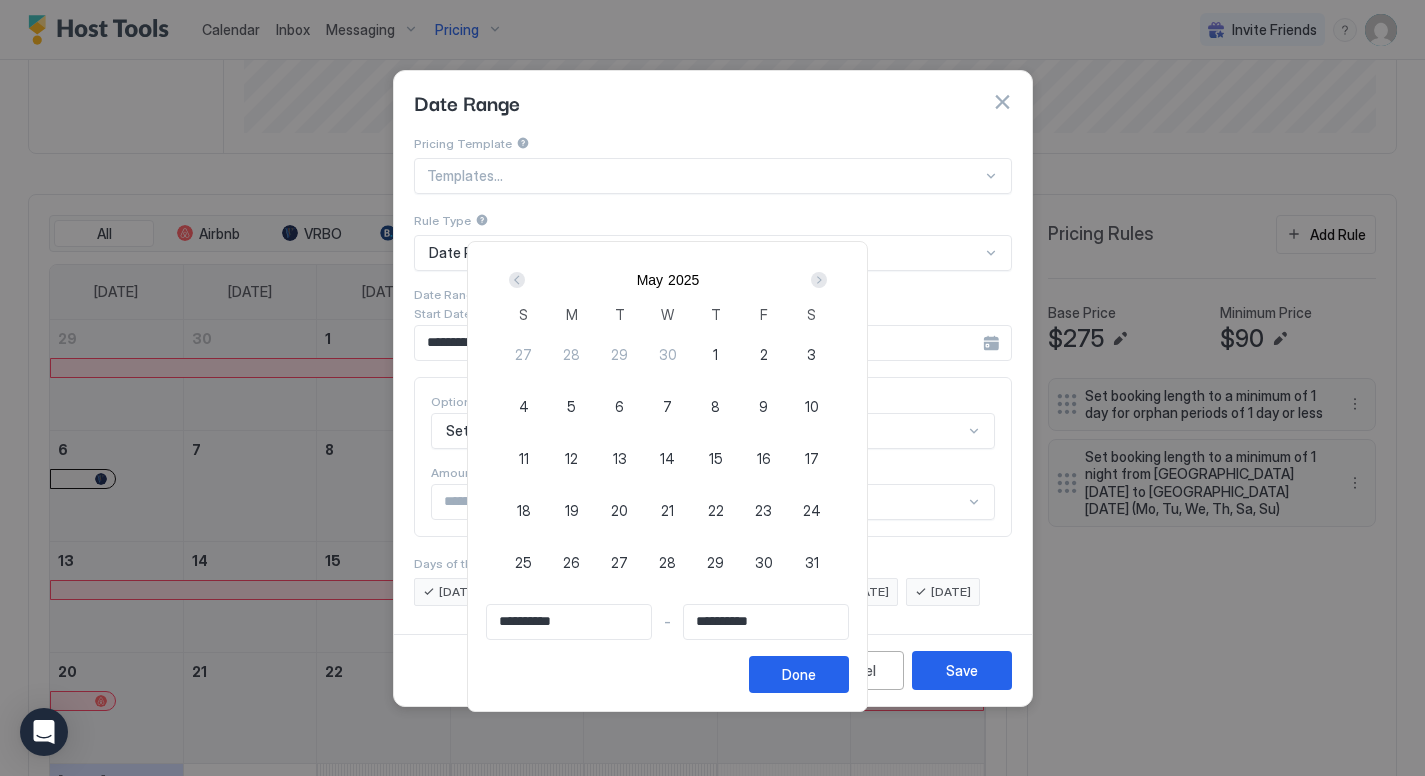 click at bounding box center (819, 280) 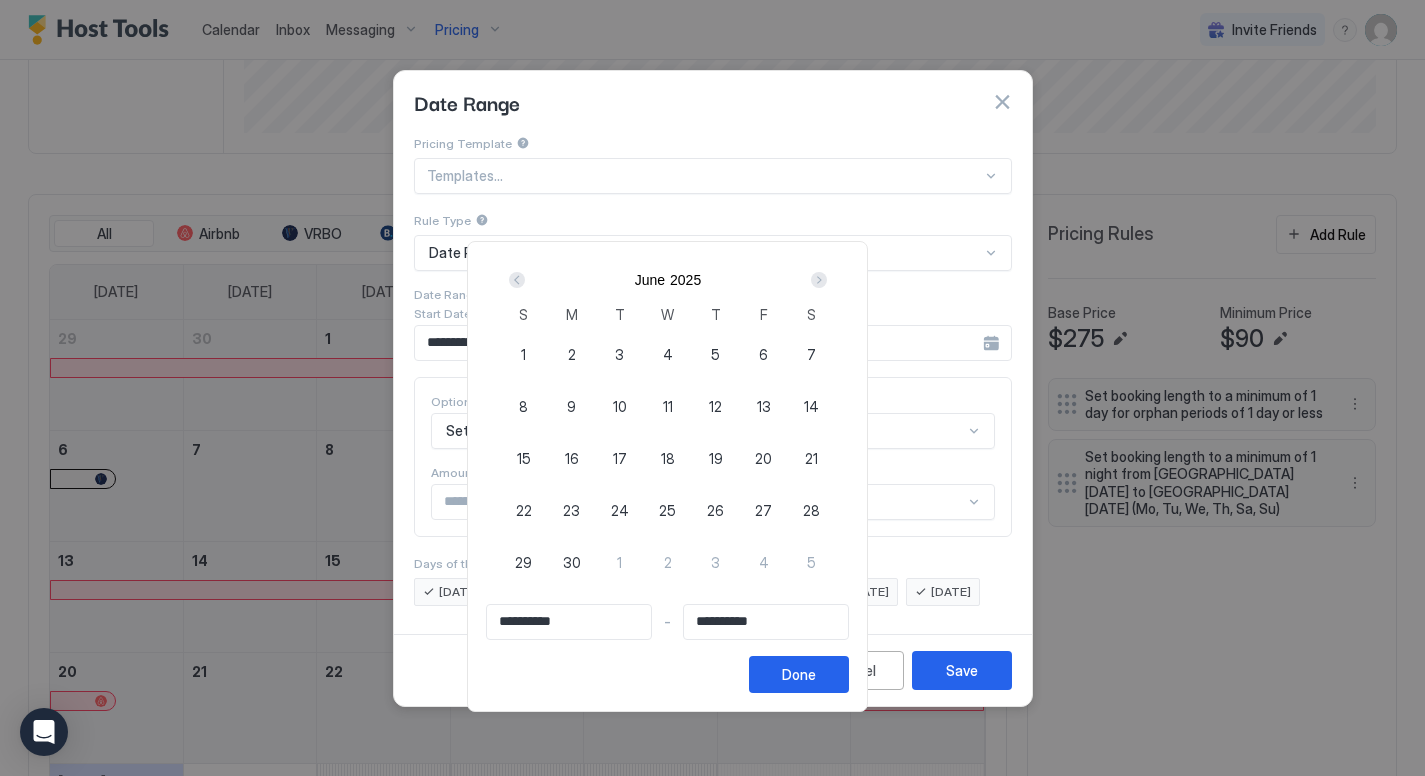 click at bounding box center (819, 280) 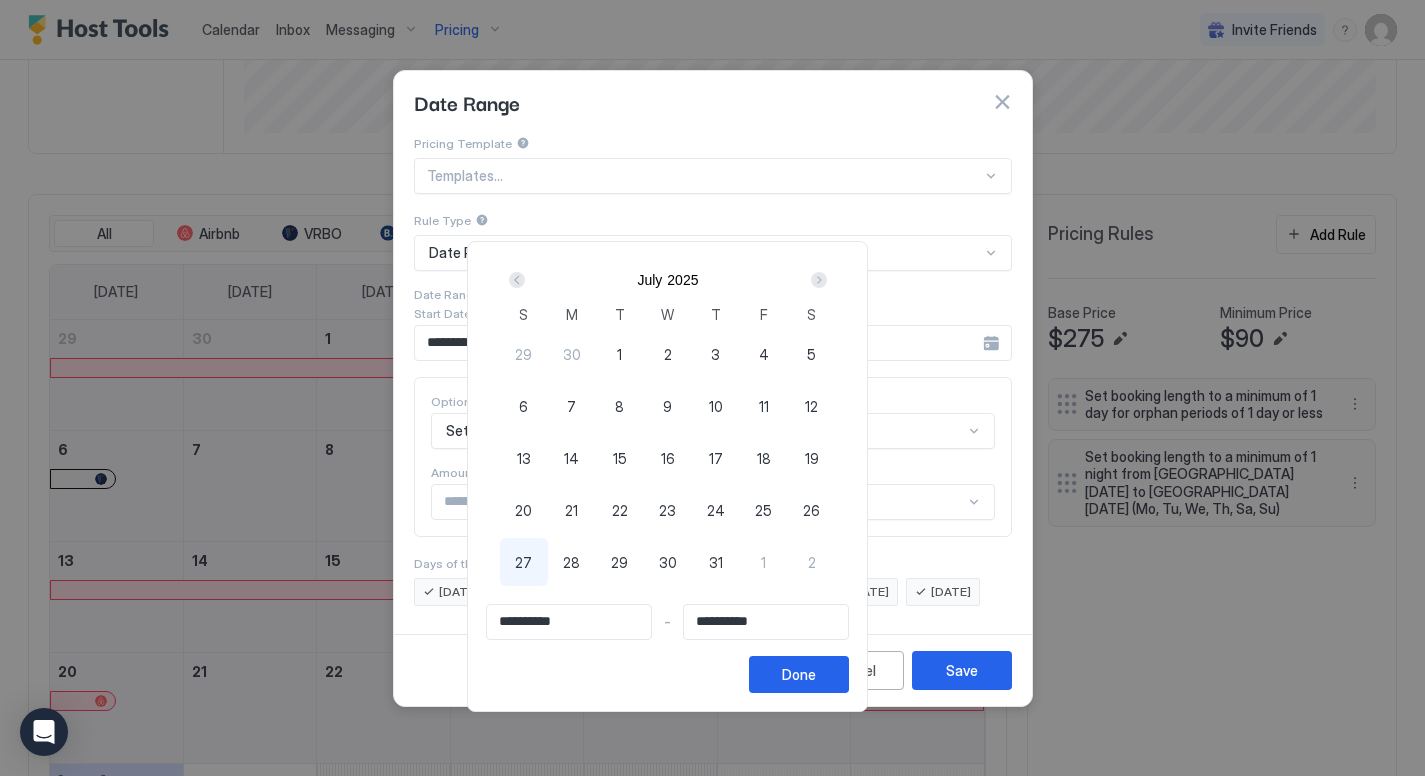 click on "27" at bounding box center [523, 562] 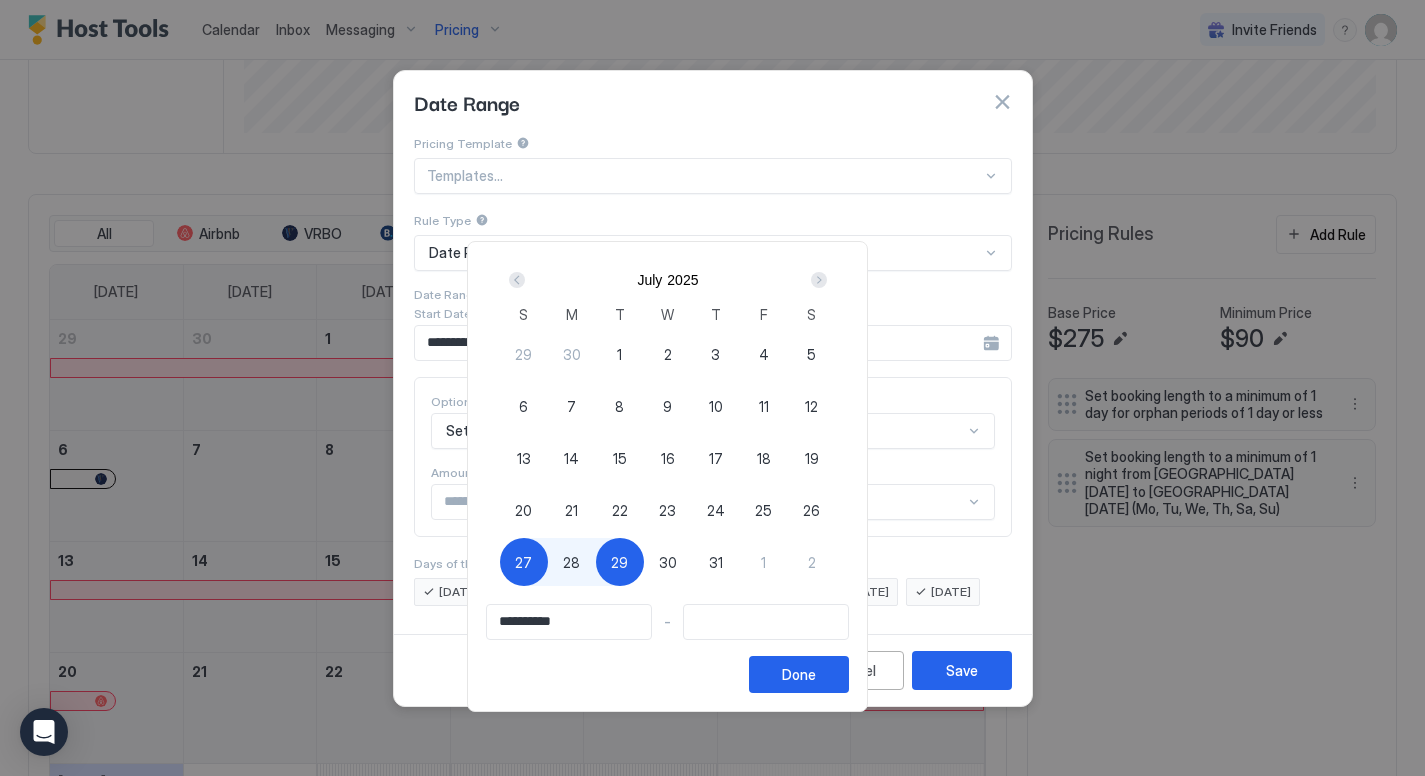 type on "**********" 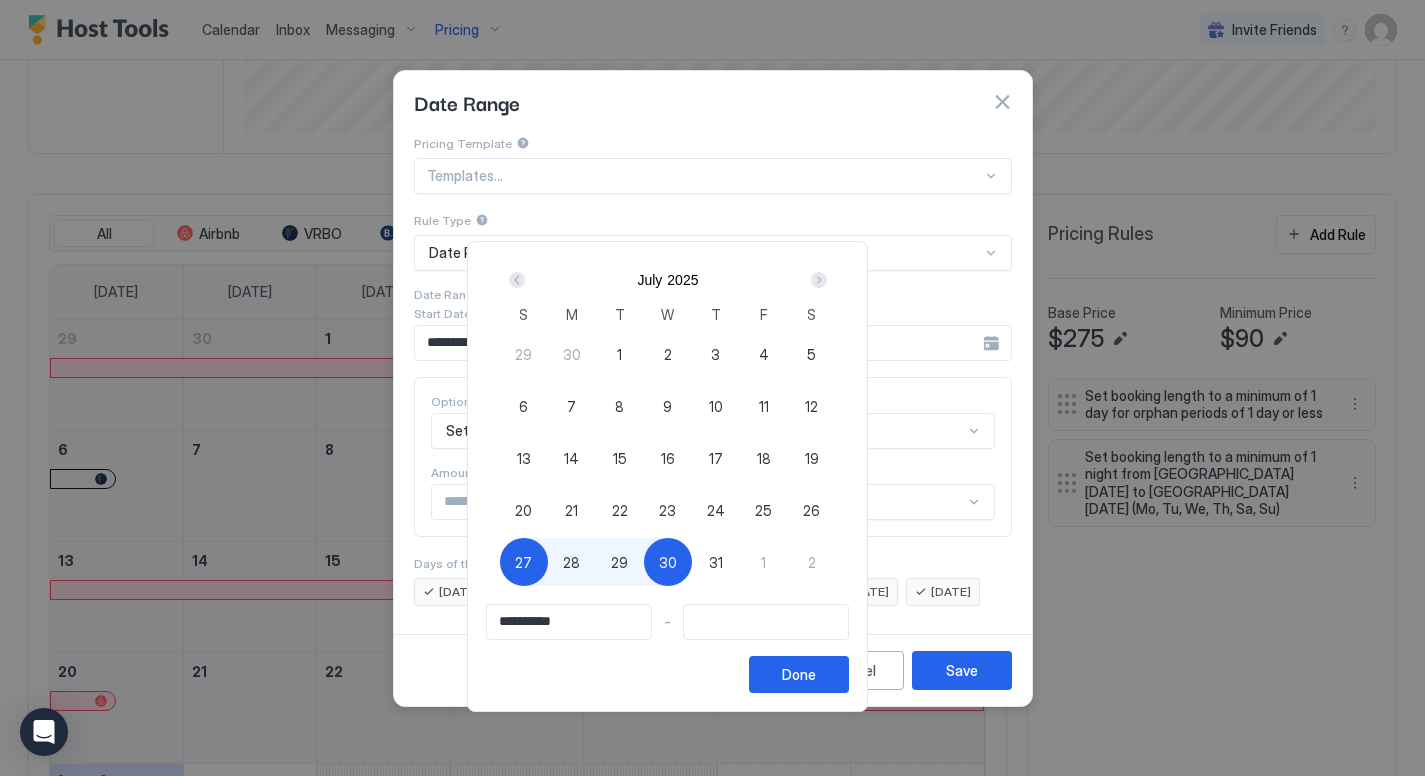 click on "30" at bounding box center (668, 562) 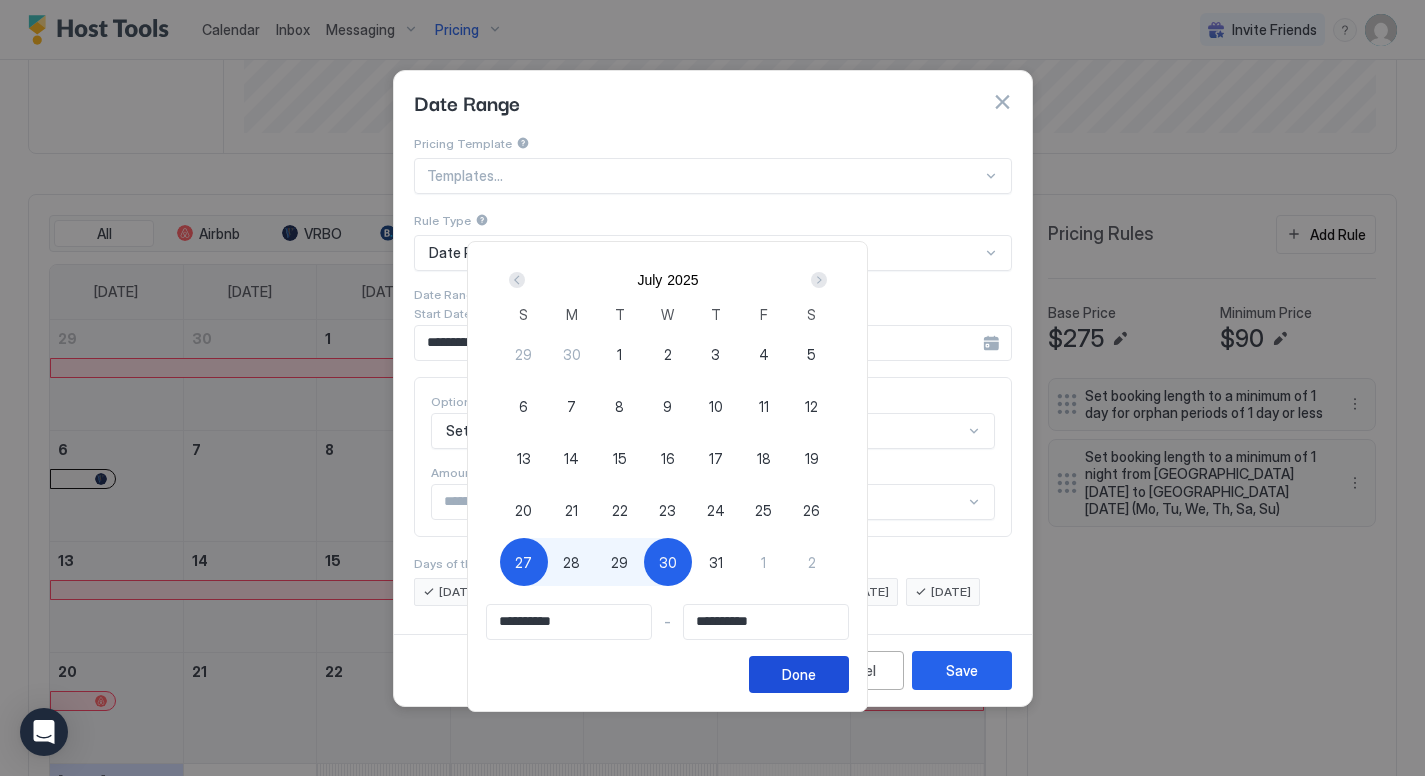 click on "Done" at bounding box center (799, 674) 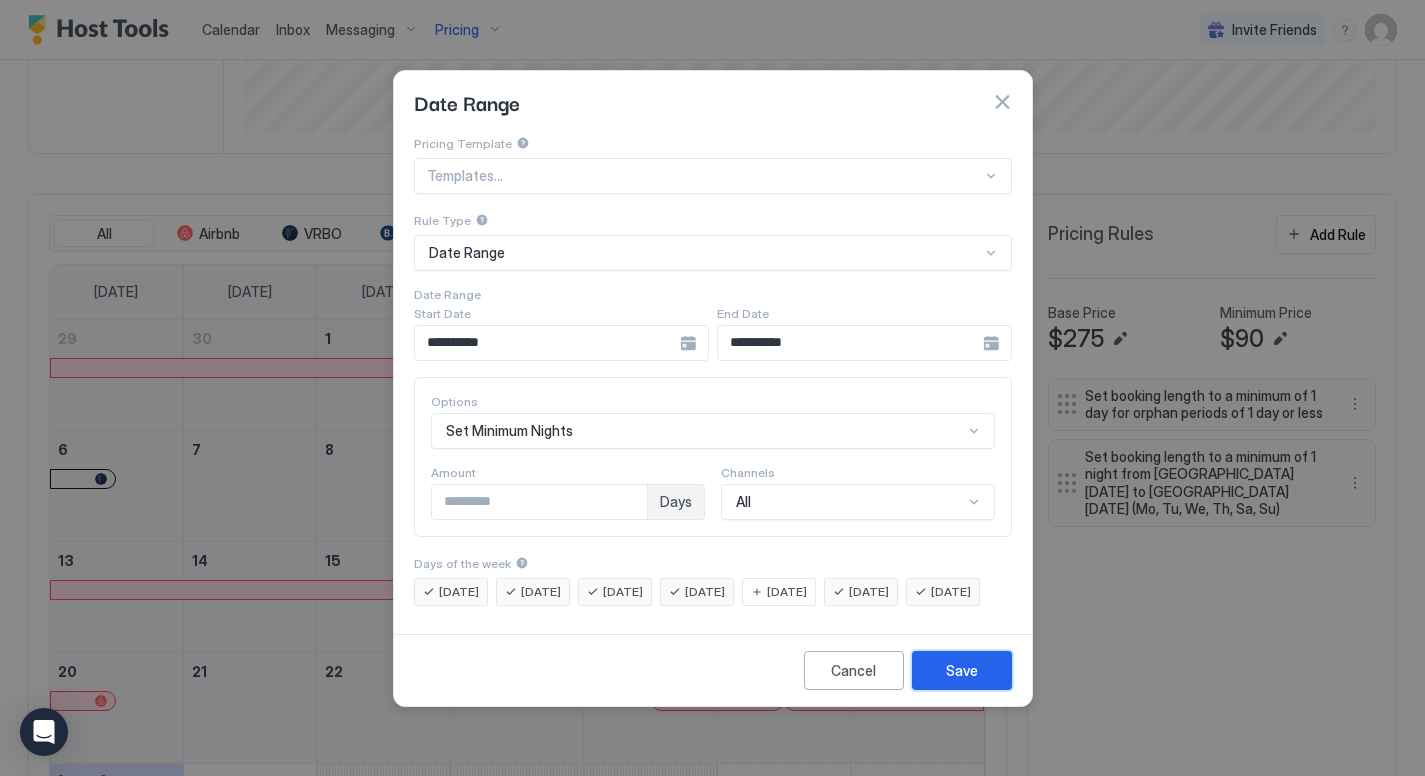 click on "Save" at bounding box center [962, 670] 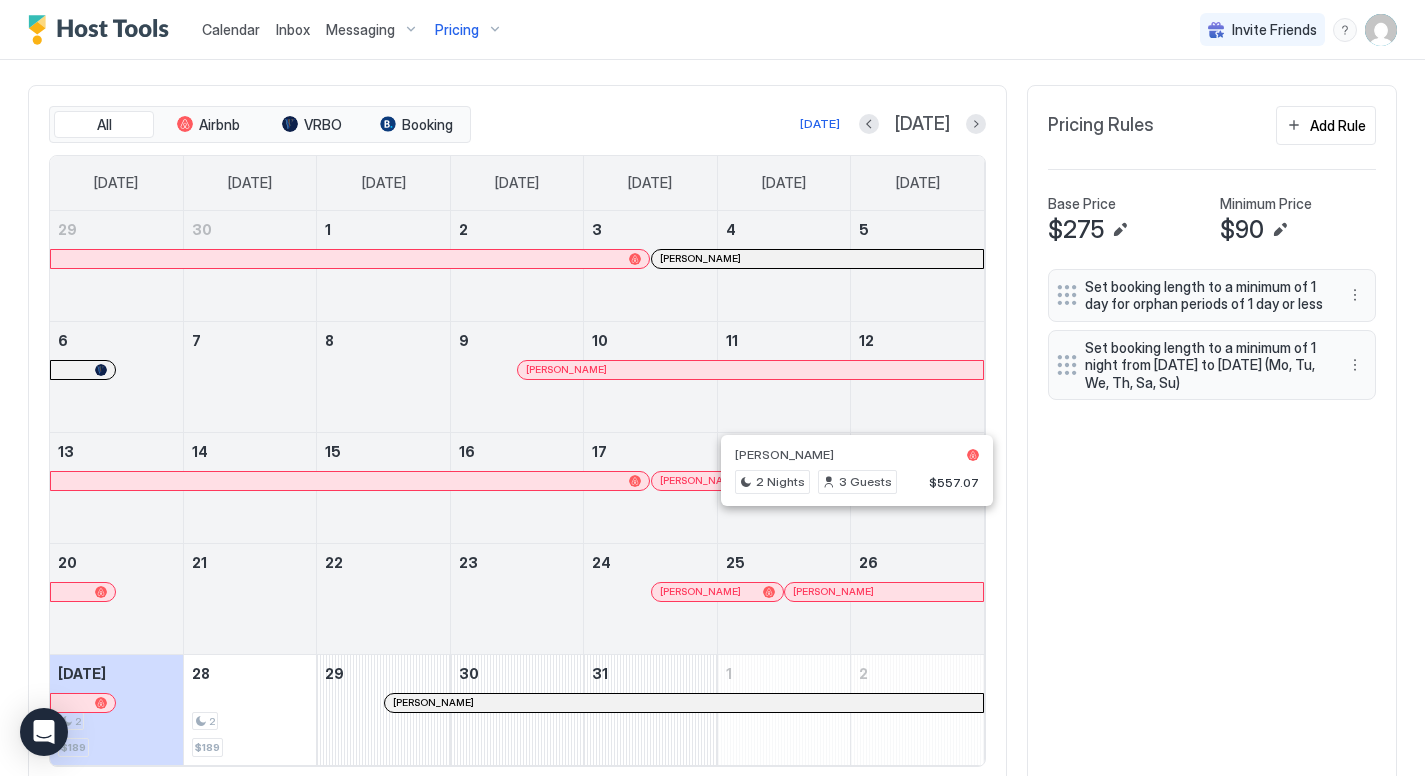 scroll, scrollTop: 256, scrollLeft: 0, axis: vertical 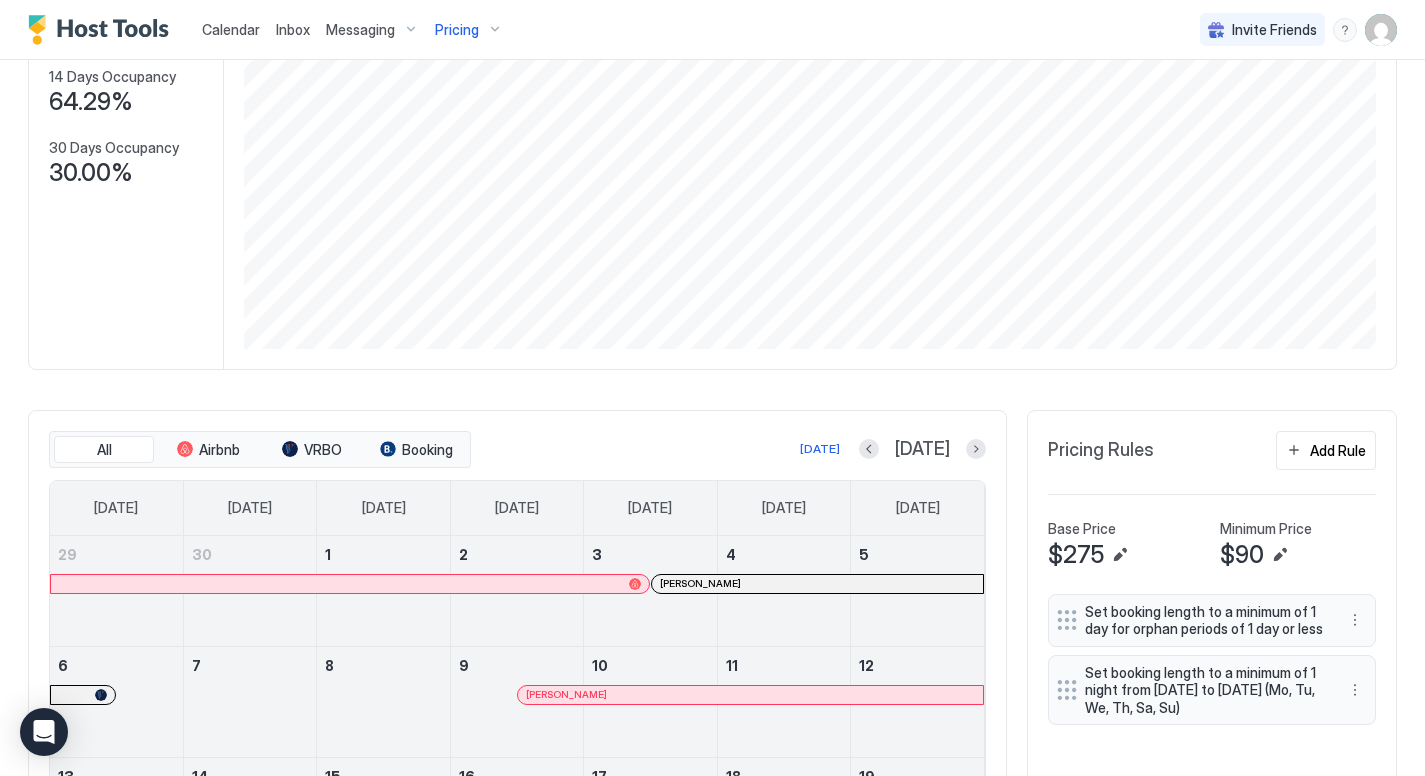 click on "Calendar" at bounding box center [231, 29] 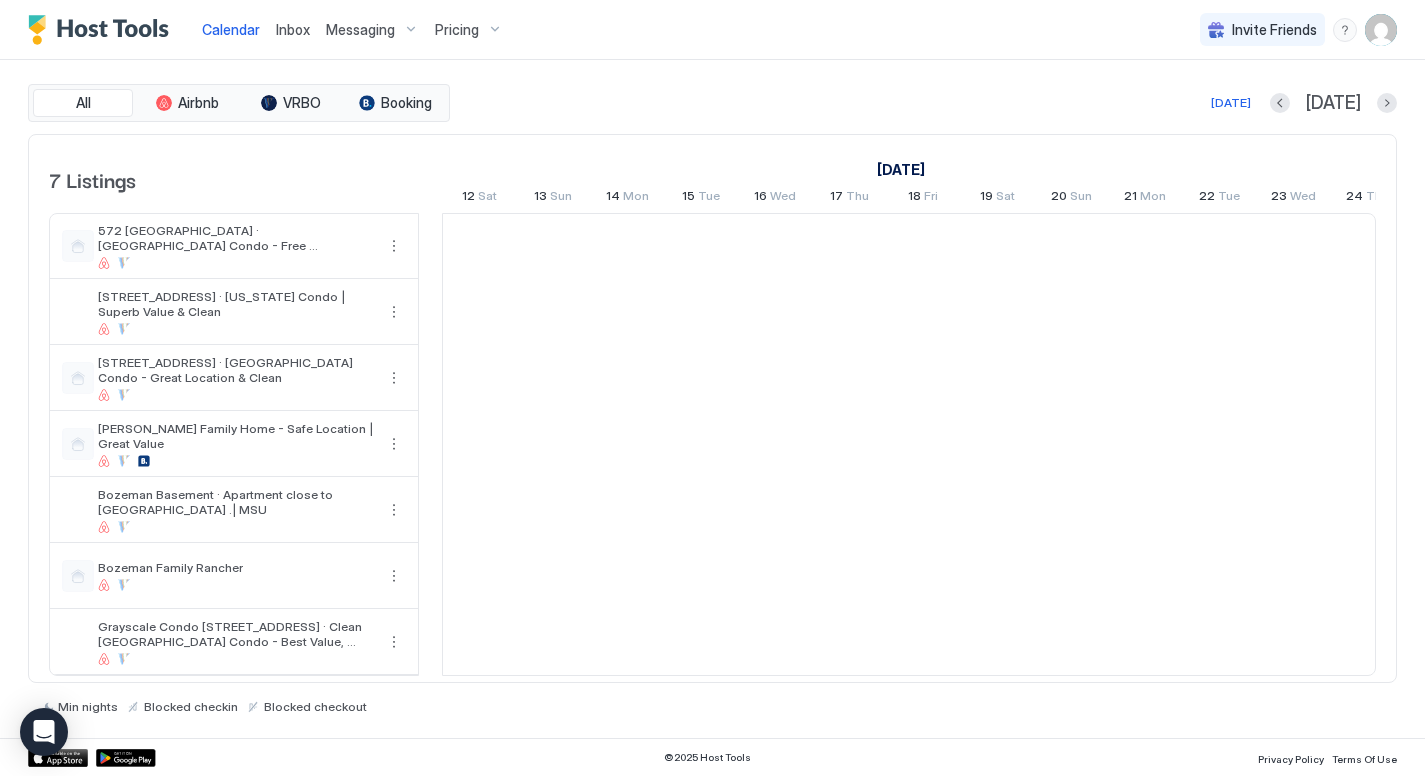 scroll, scrollTop: 0, scrollLeft: 0, axis: both 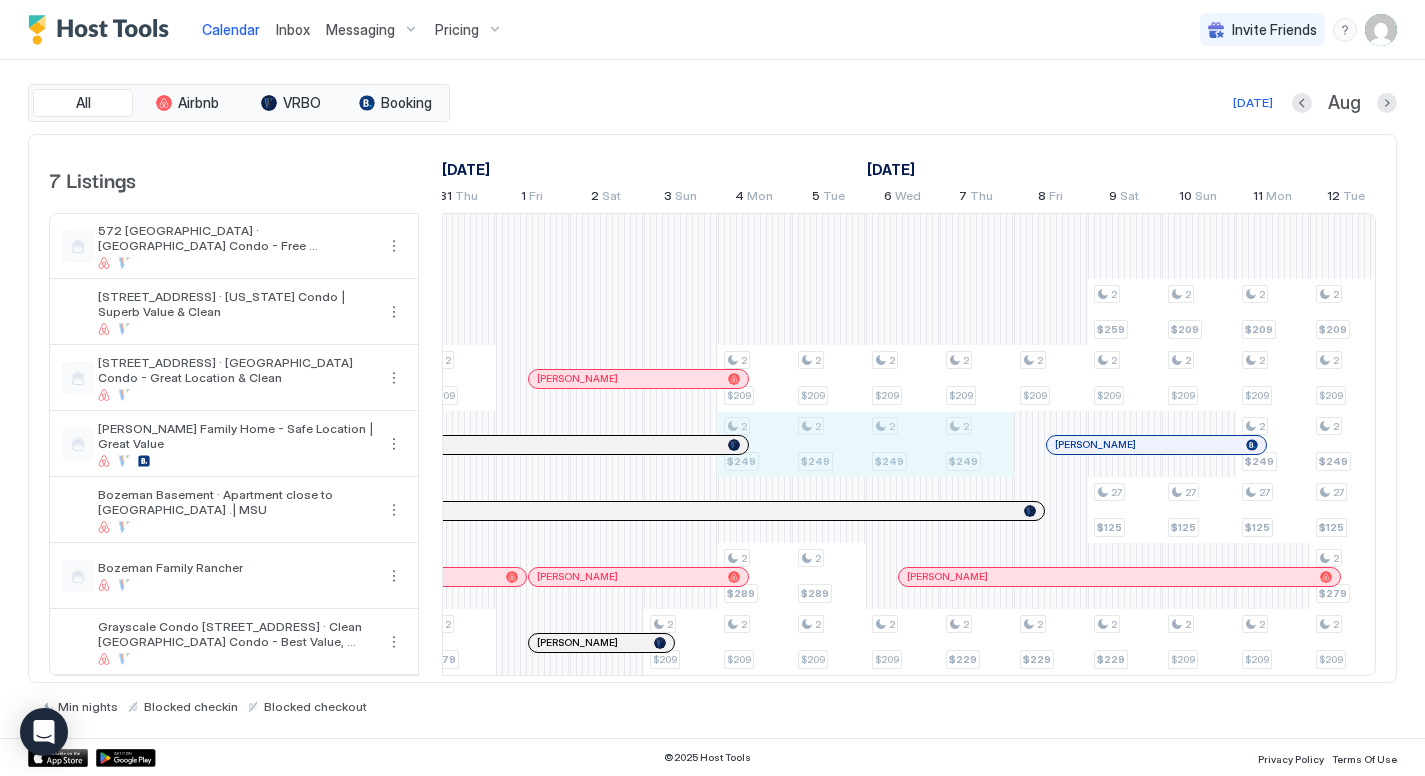 drag, startPoint x: 766, startPoint y: 446, endPoint x: 940, endPoint y: 461, distance: 174.64536 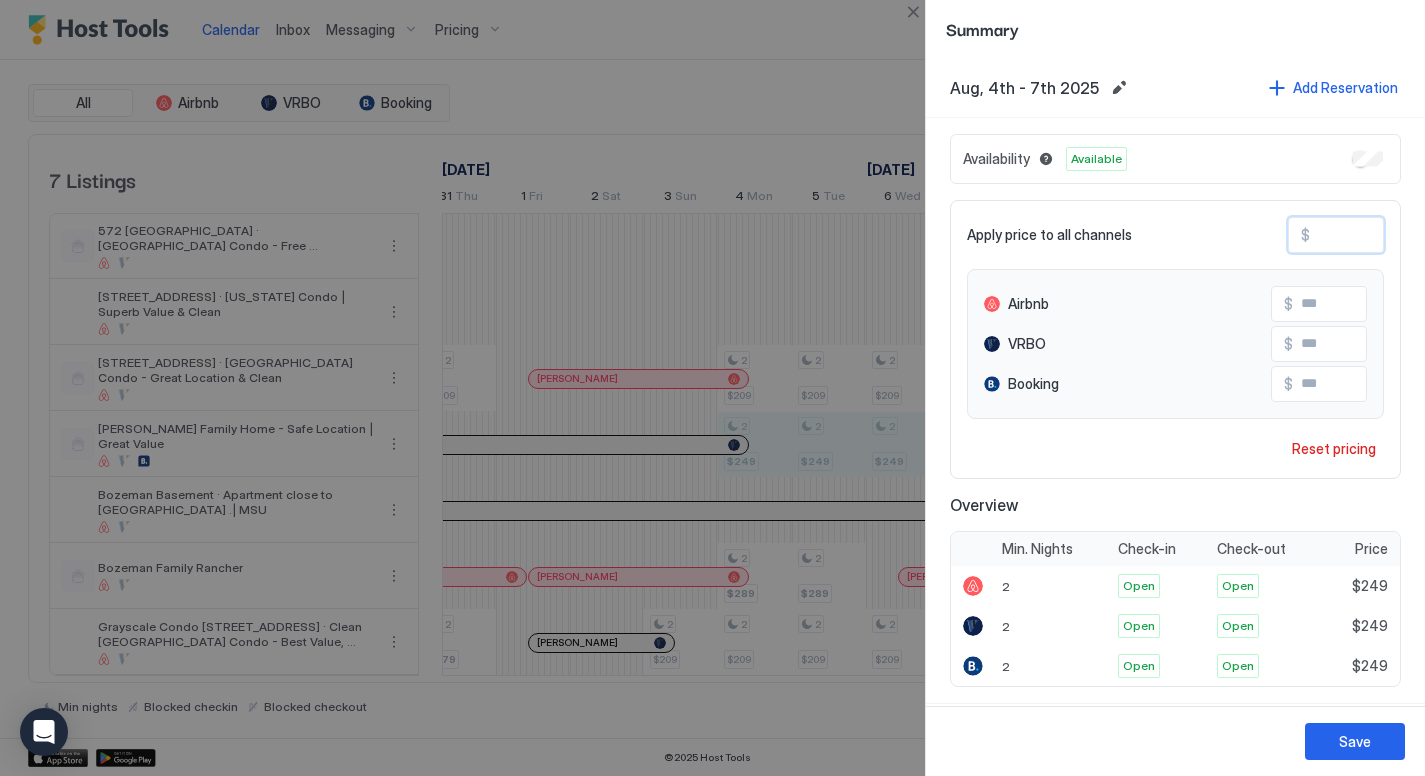 click on "***" at bounding box center [1390, 235] 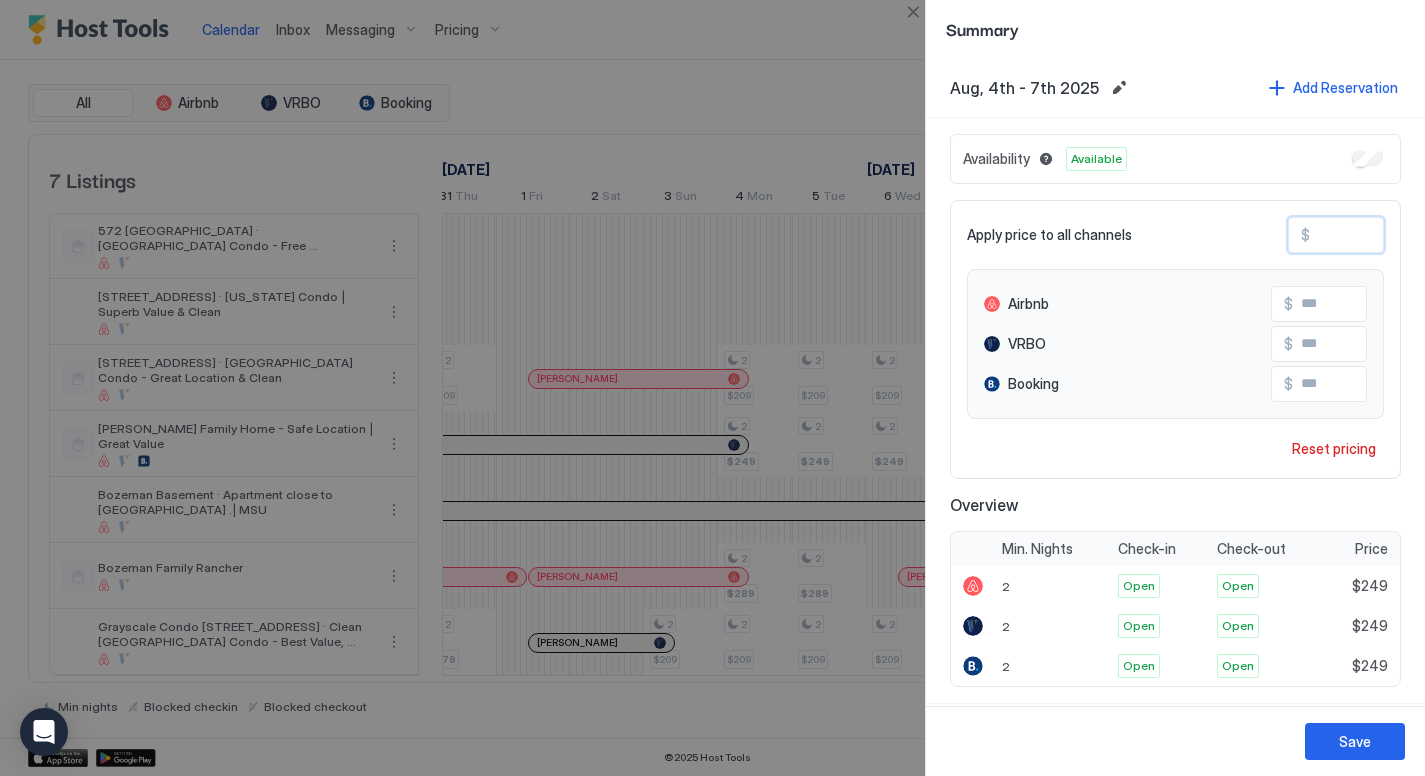 type on "*" 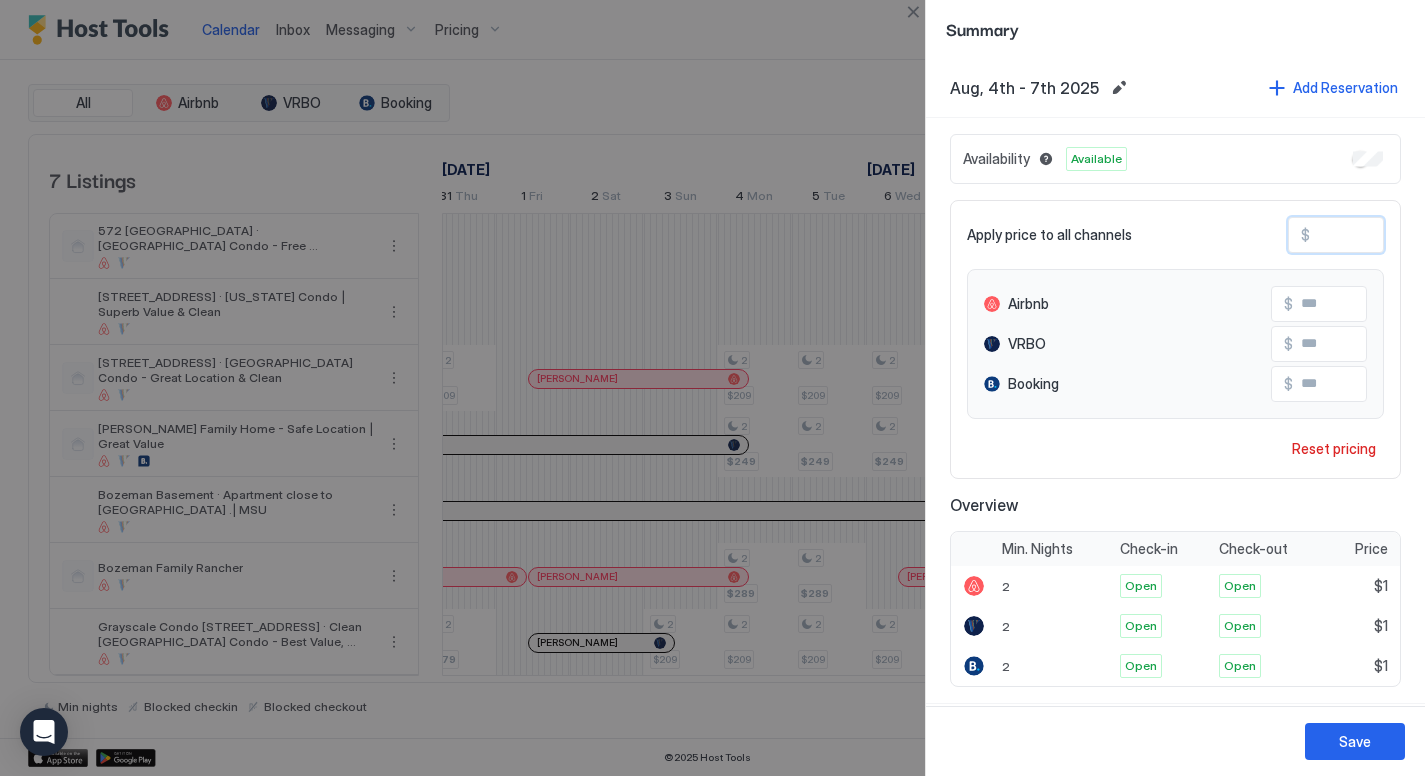 type on "**" 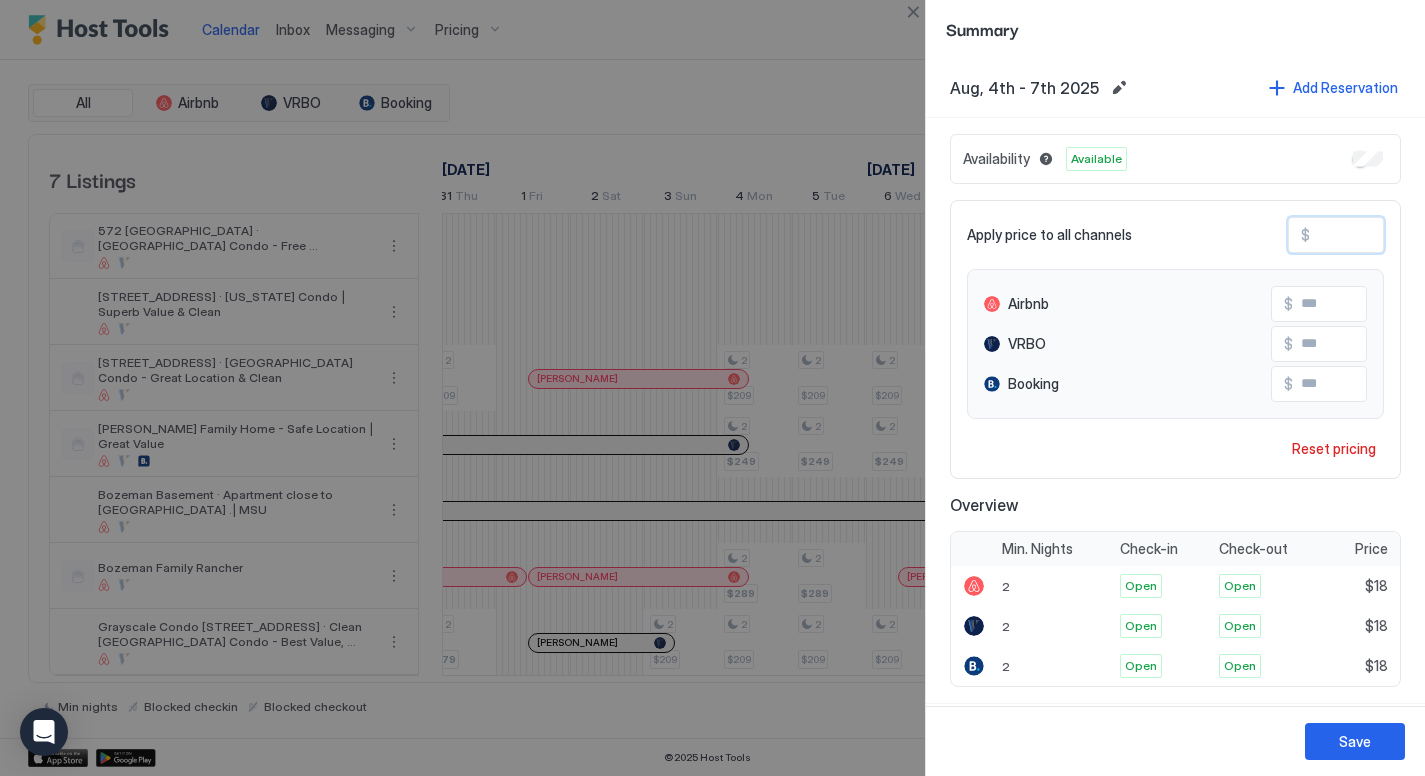 type on "***" 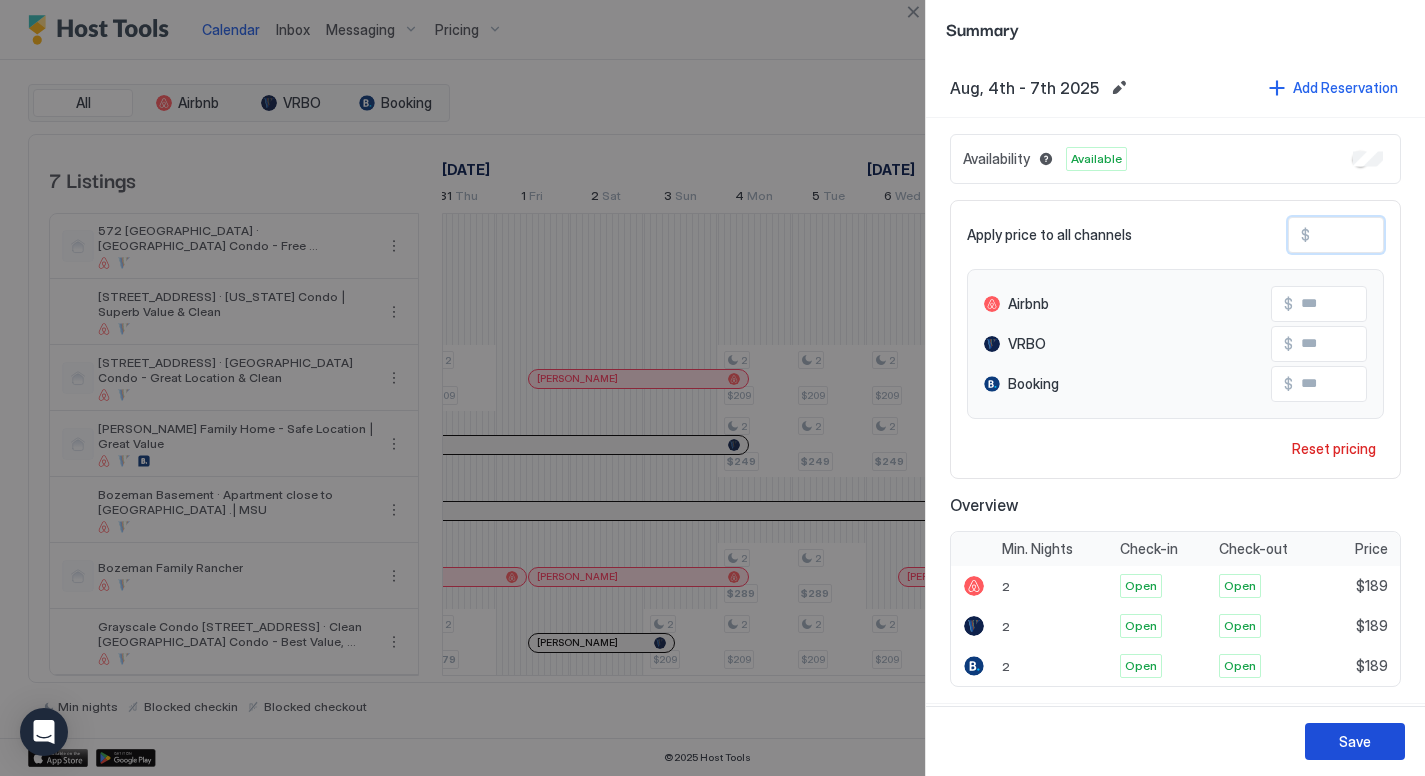 type on "***" 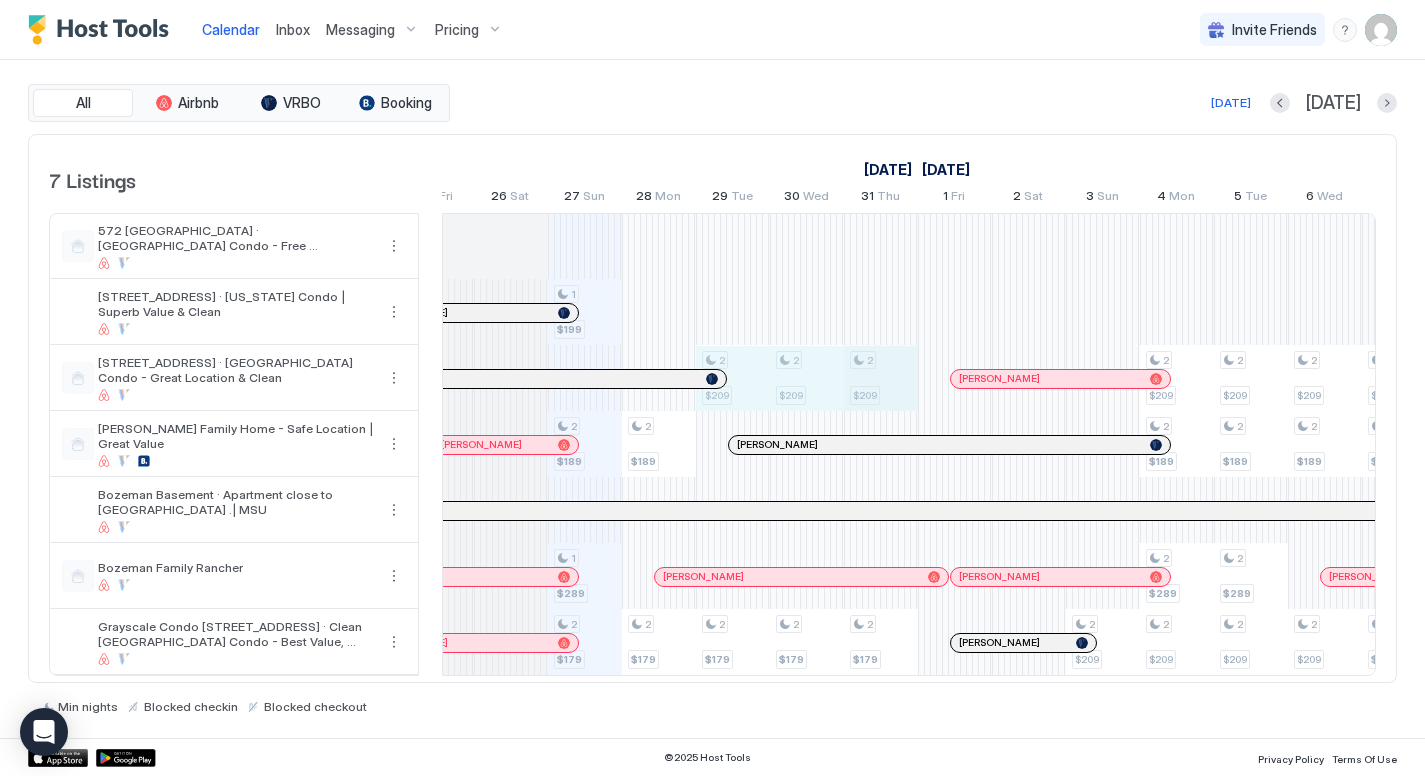 drag, startPoint x: 740, startPoint y: 382, endPoint x: 847, endPoint y: 383, distance: 107.00467 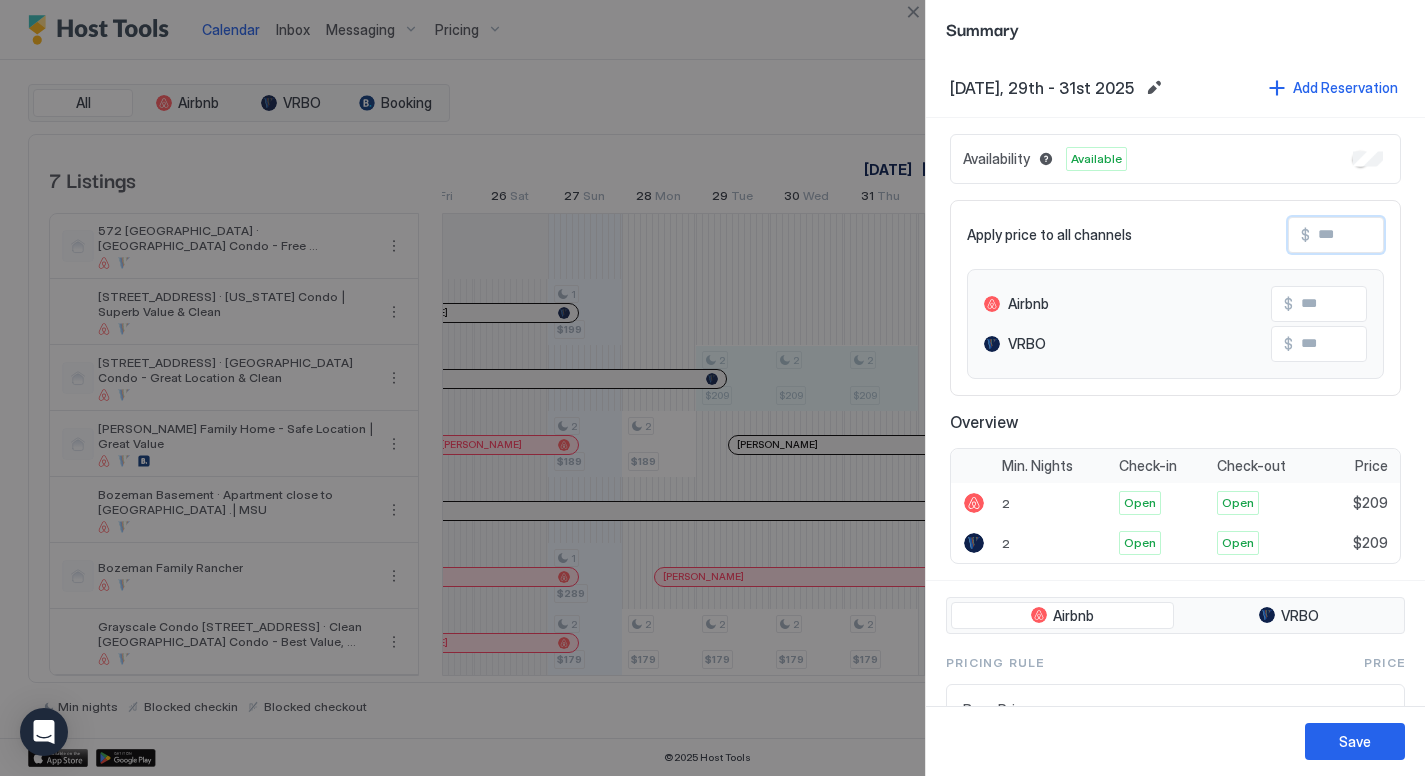click at bounding box center (1390, 235) 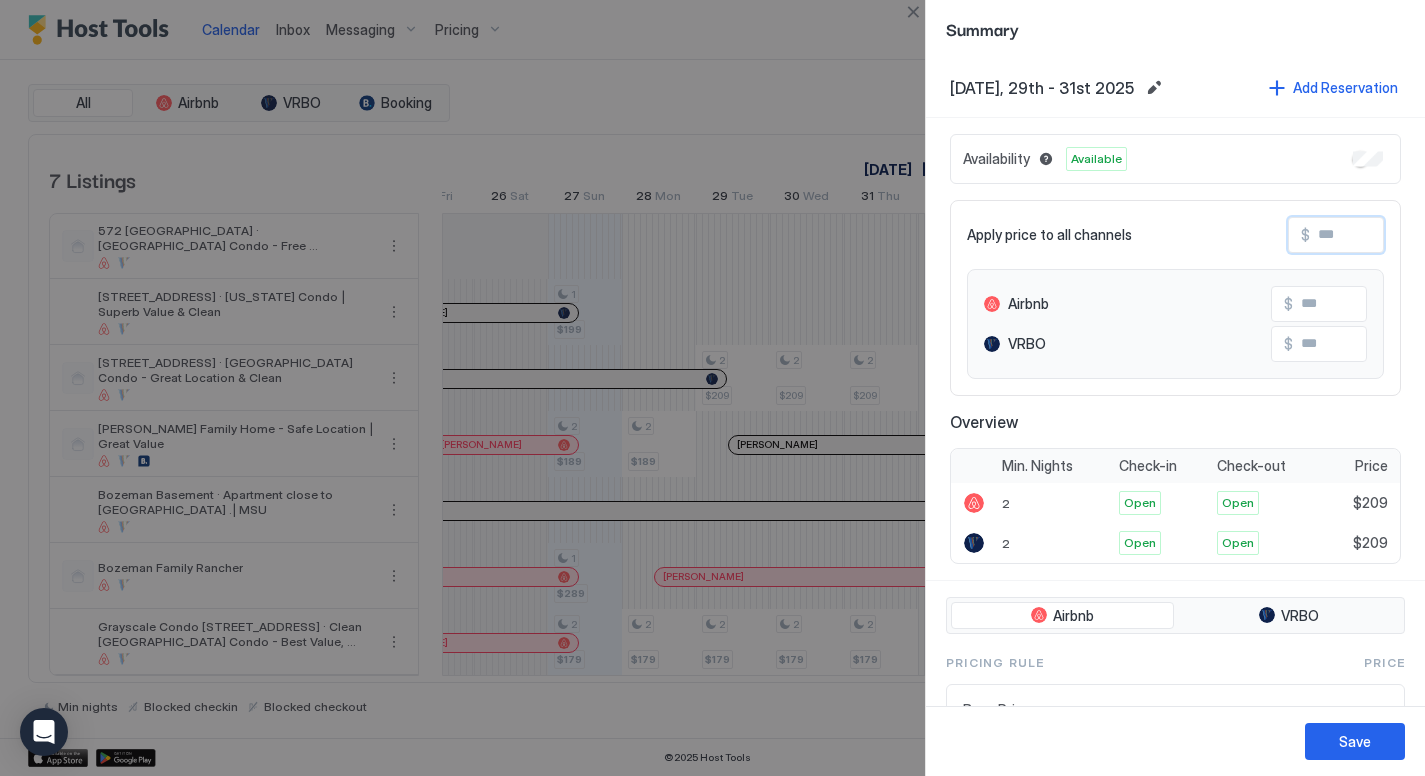 type on "*" 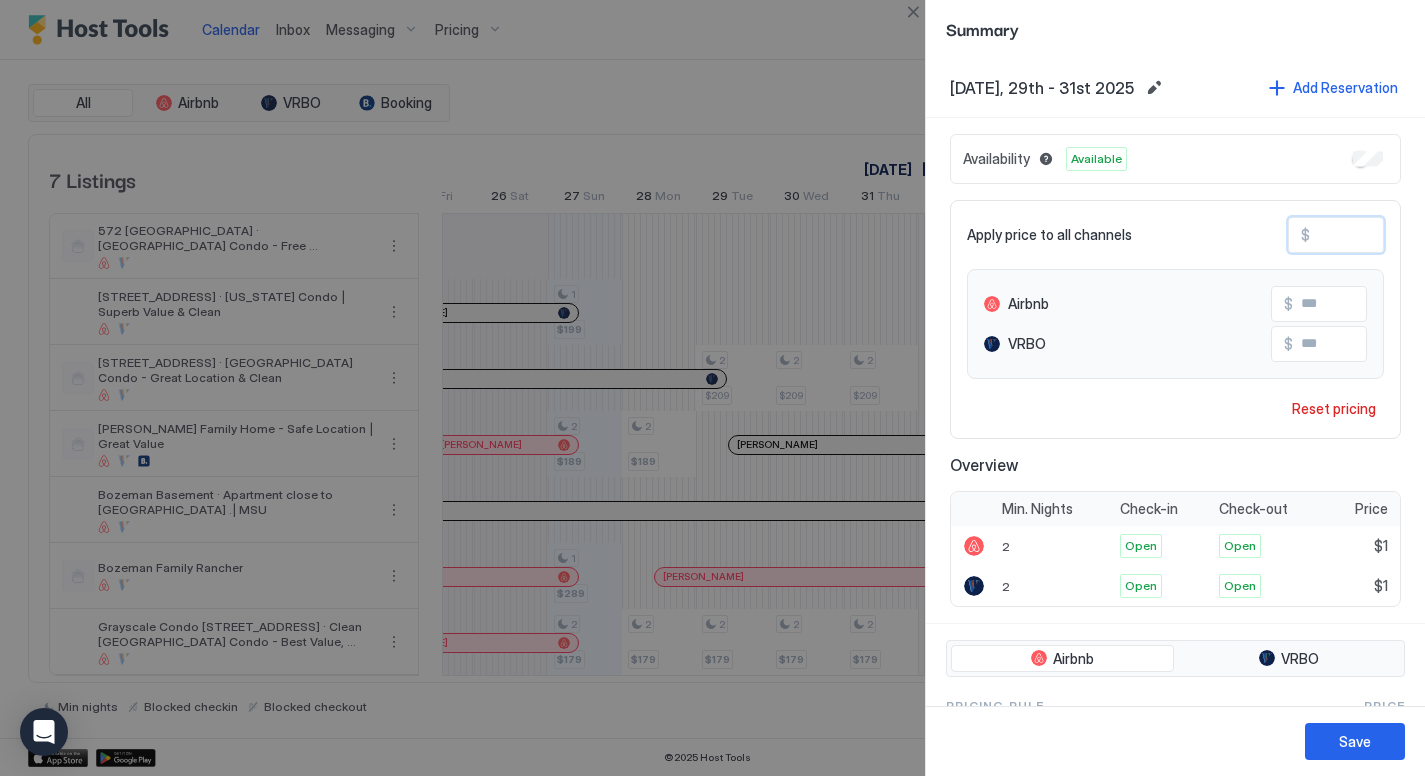 type on "**" 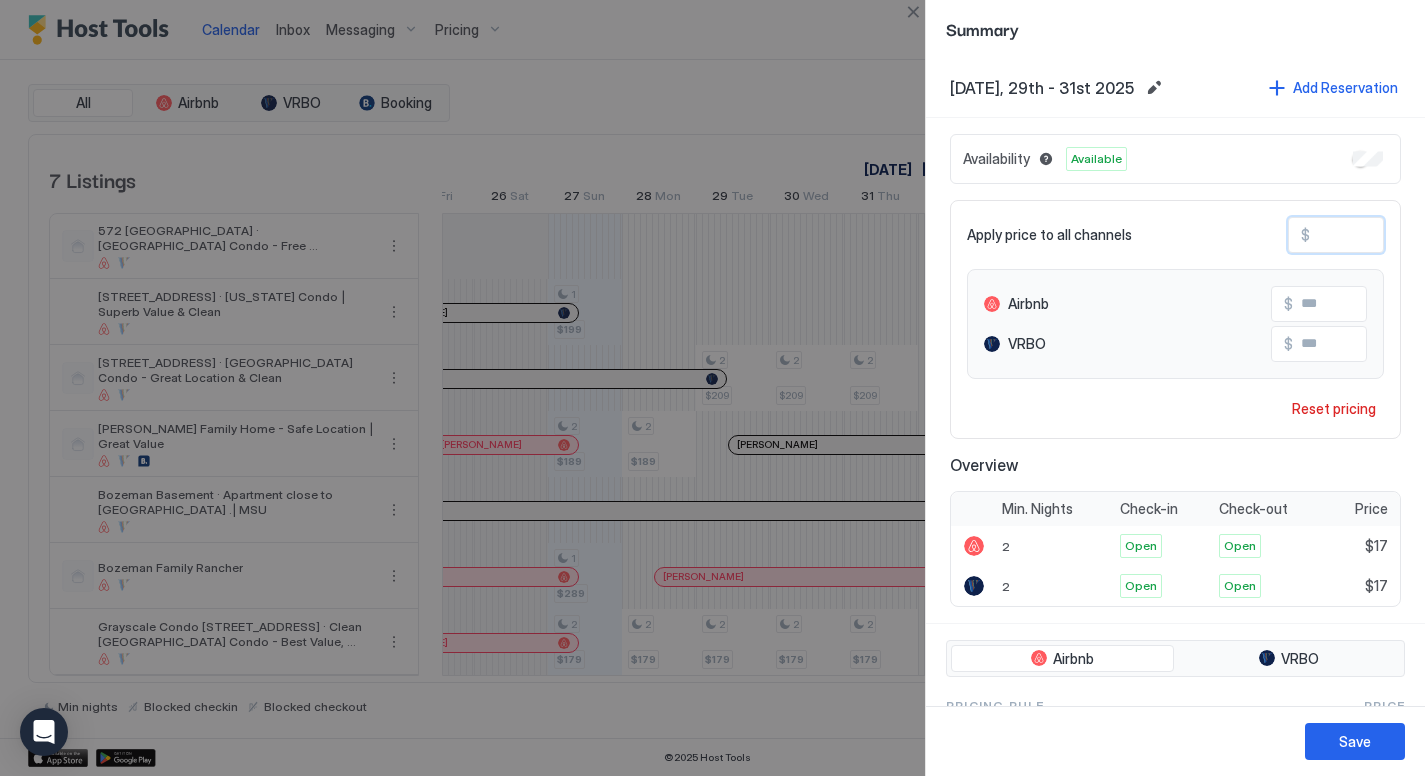 type on "***" 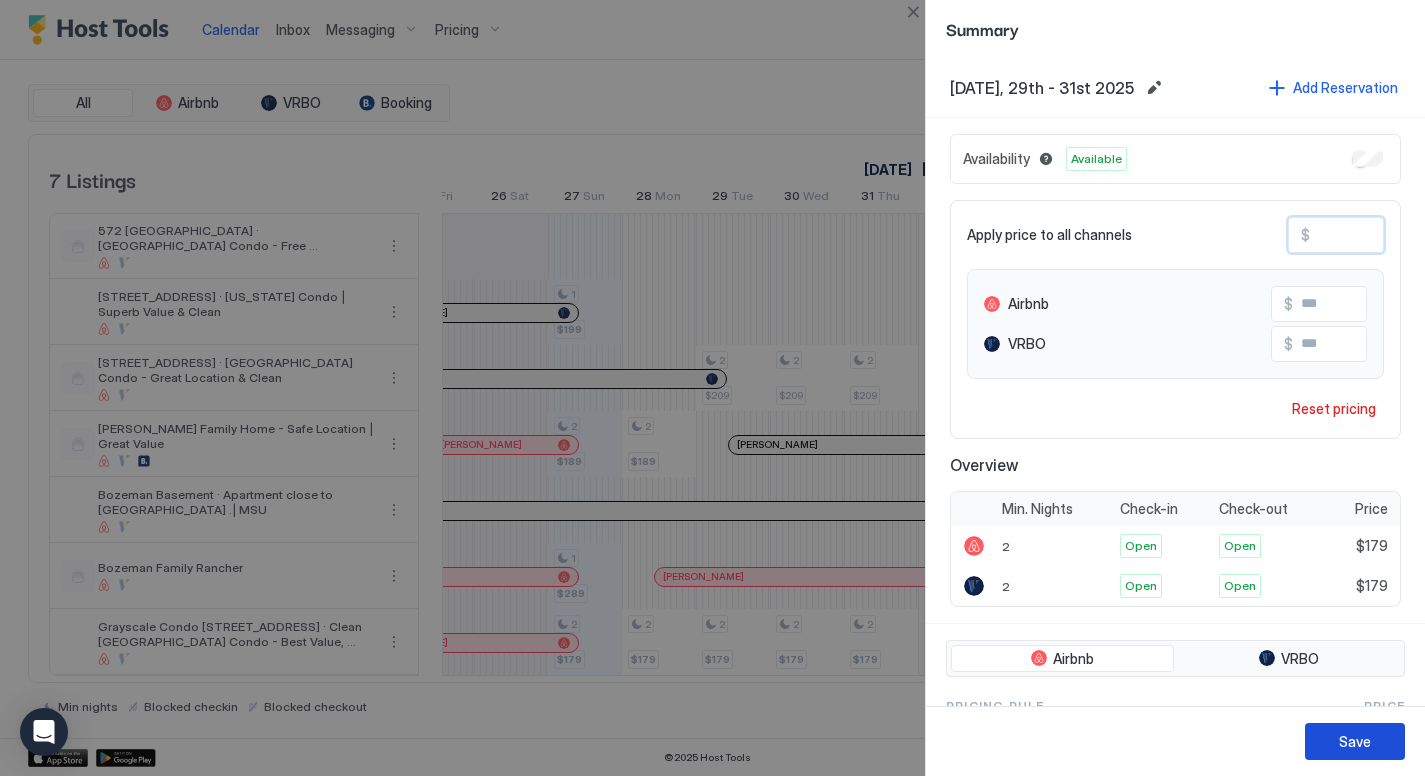 type on "***" 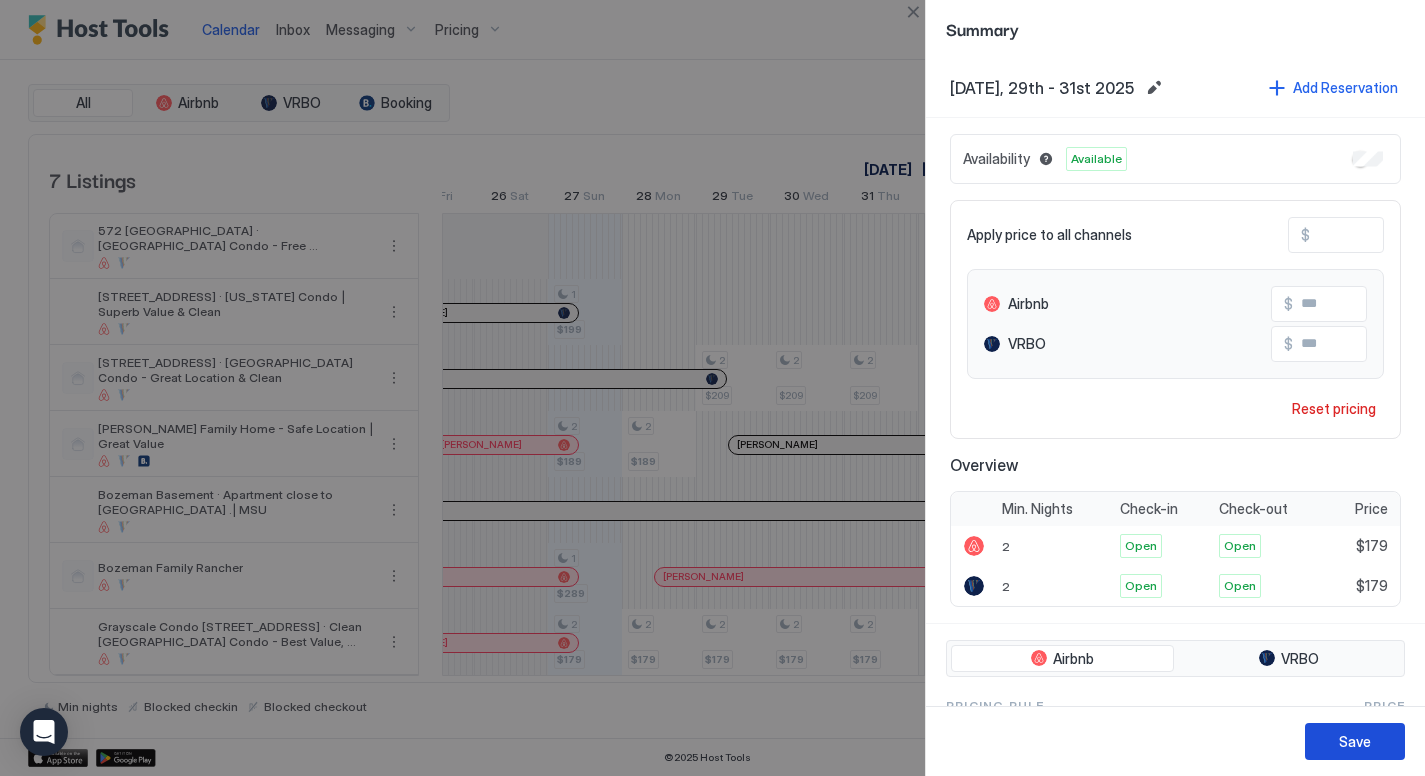 click on "Save" at bounding box center [1355, 741] 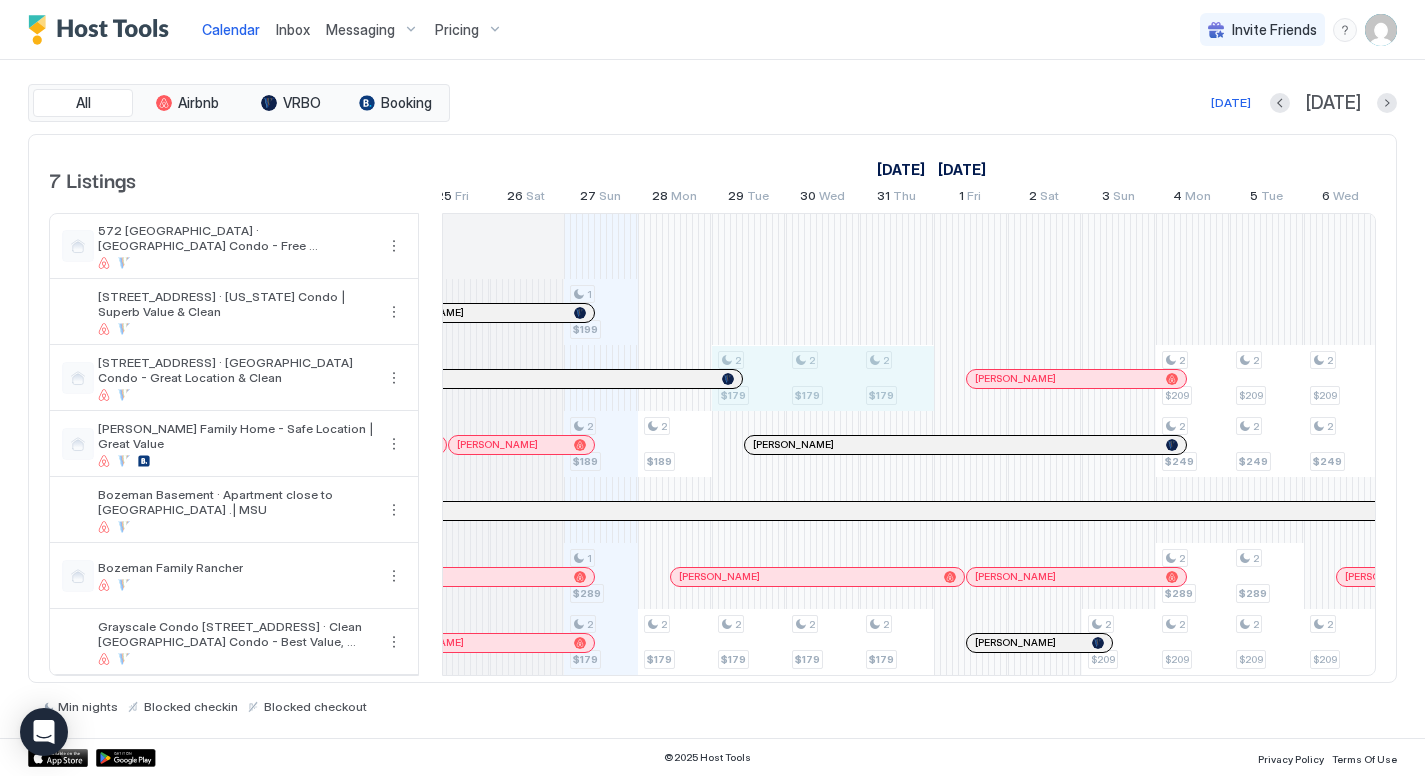 drag, startPoint x: 758, startPoint y: 376, endPoint x: 868, endPoint y: 375, distance: 110.00455 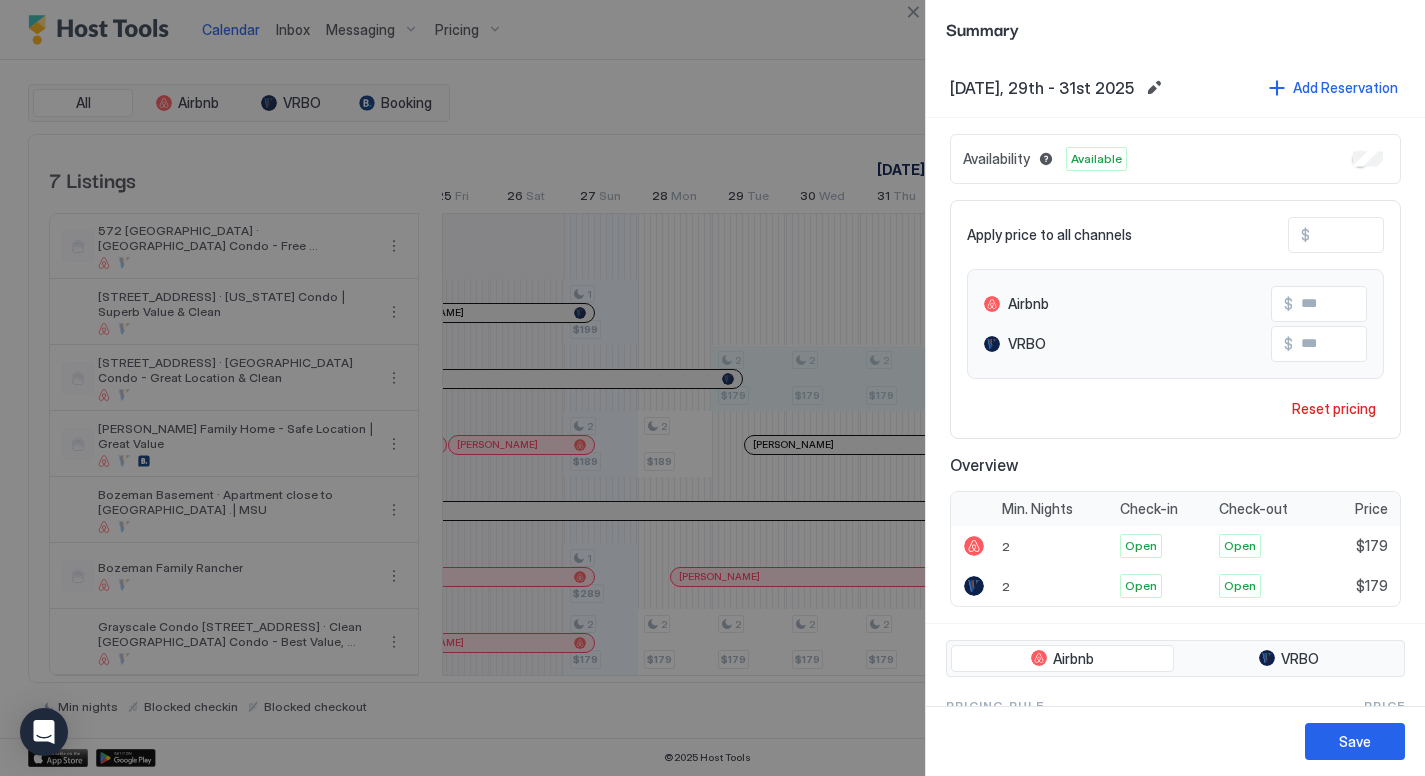 click at bounding box center [712, 388] 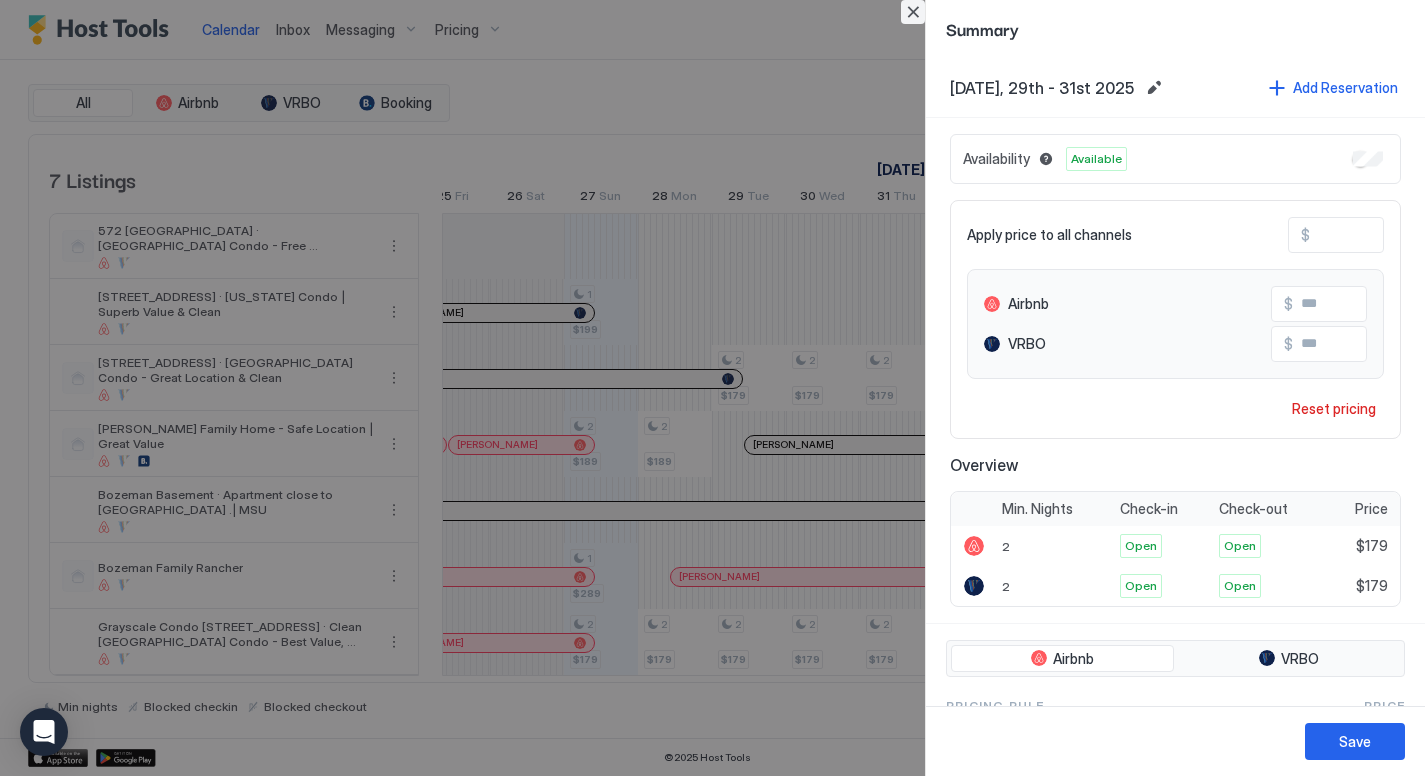 click at bounding box center [913, 12] 